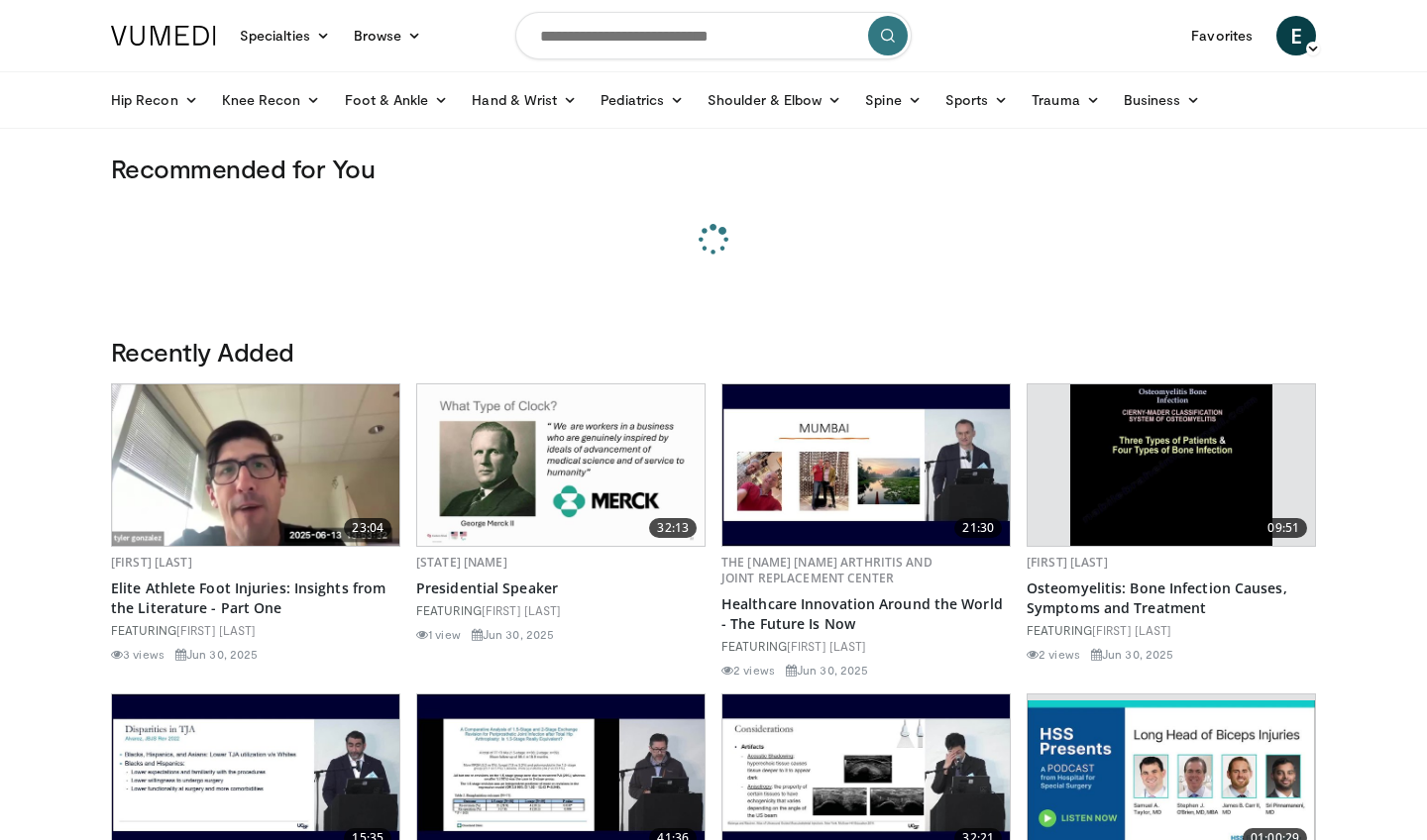scroll, scrollTop: 0, scrollLeft: 0, axis: both 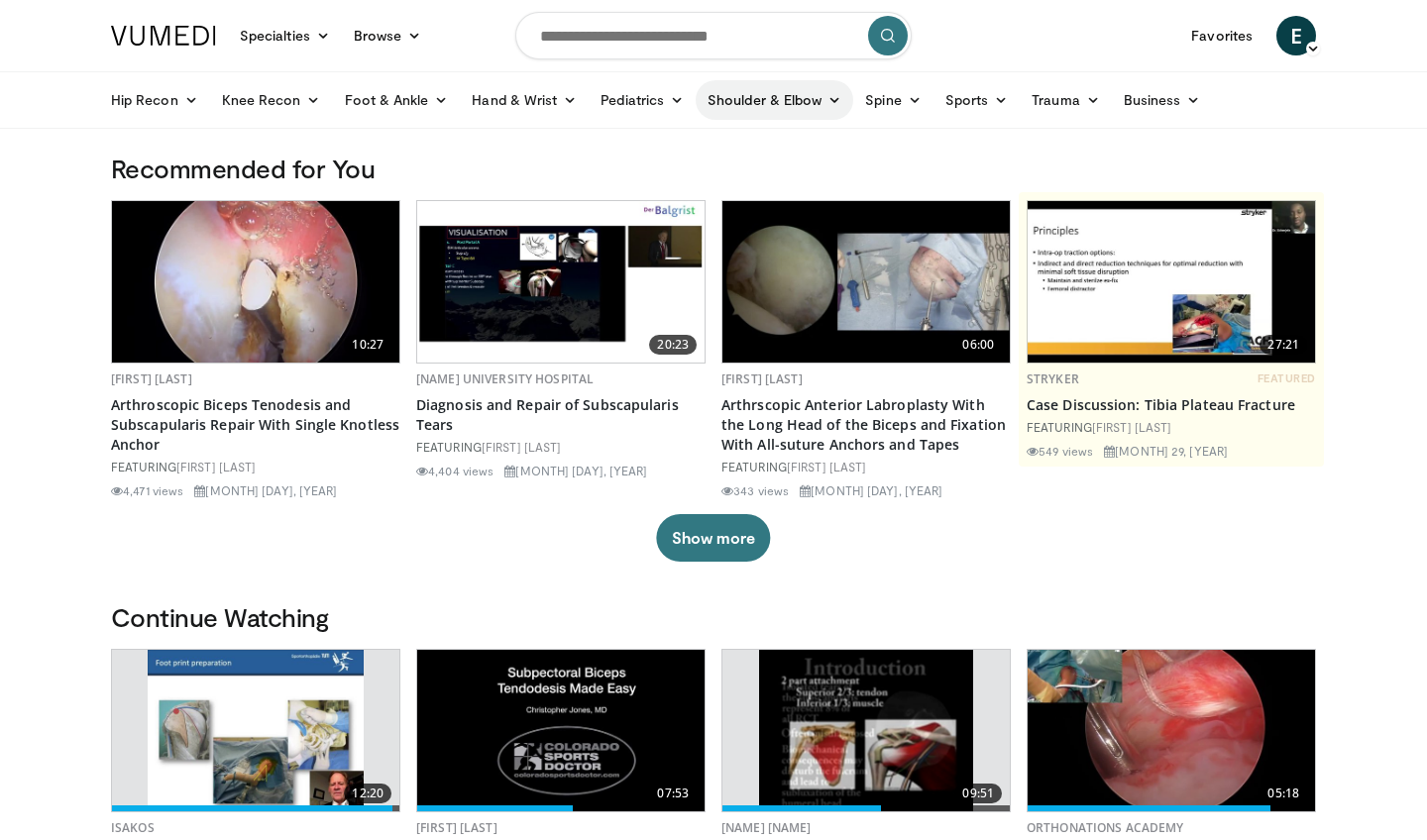 click on "Shoulder & Elbow" at bounding box center (774, 100) 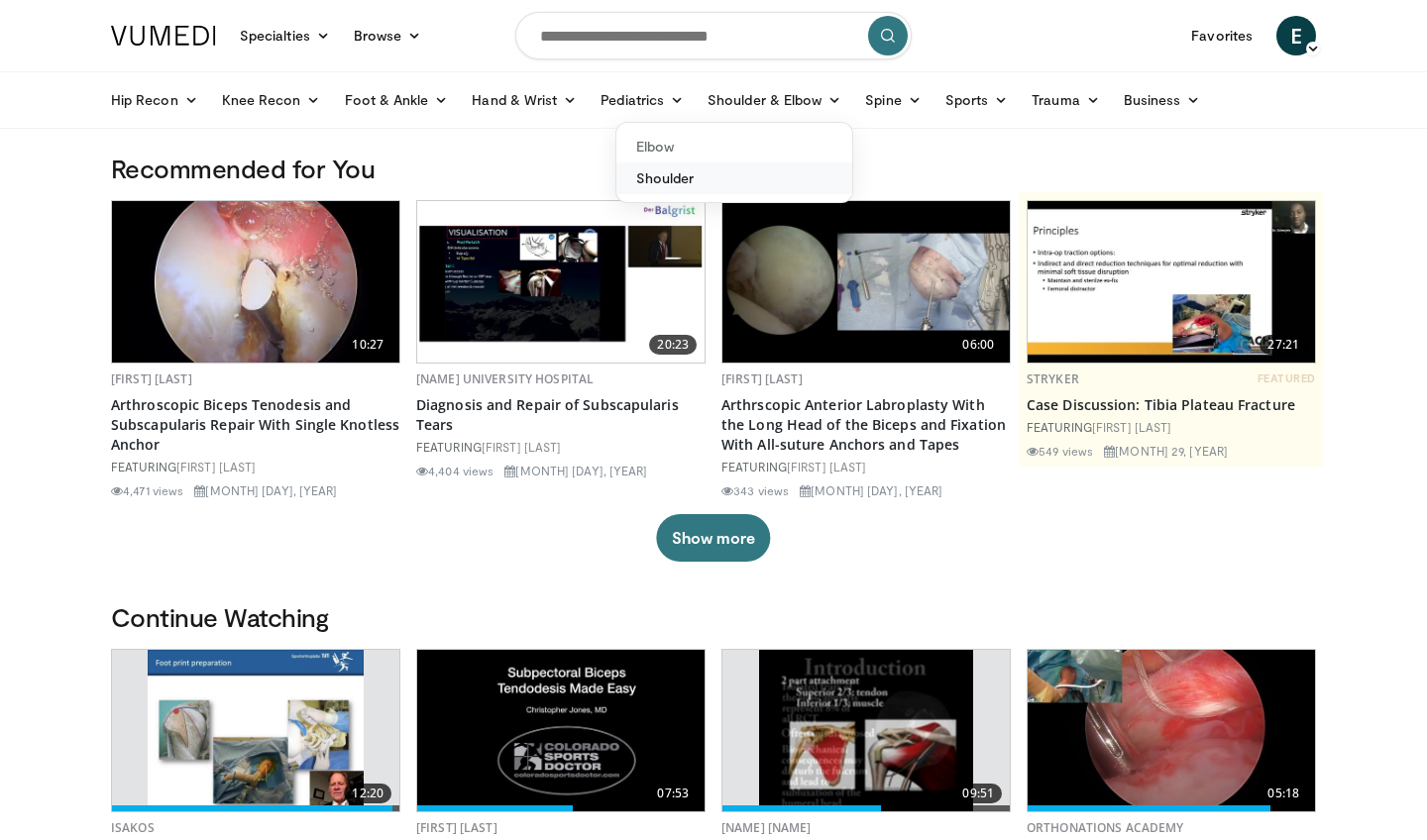 click on "Shoulder" at bounding box center (734, 178) 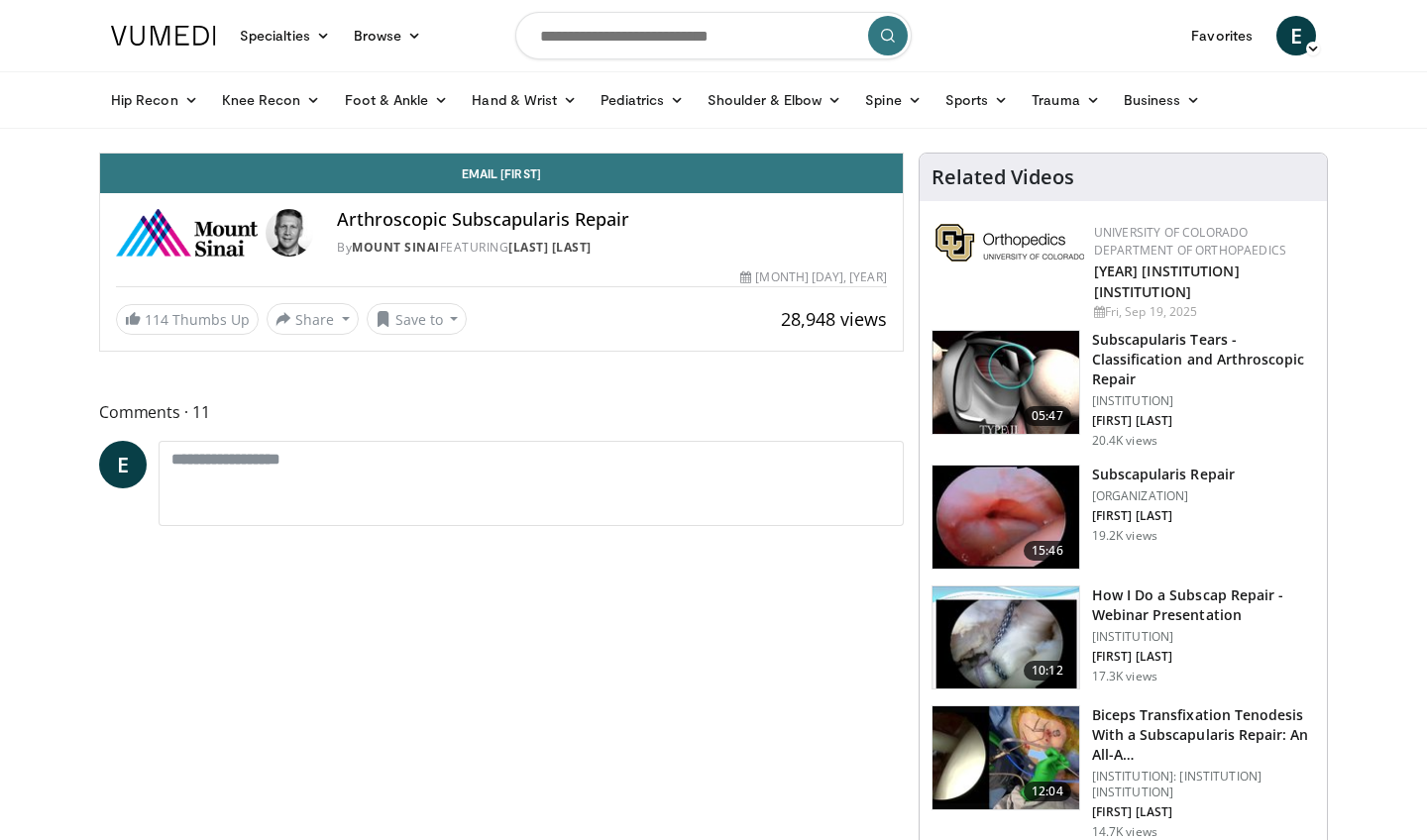 scroll, scrollTop: 0, scrollLeft: 0, axis: both 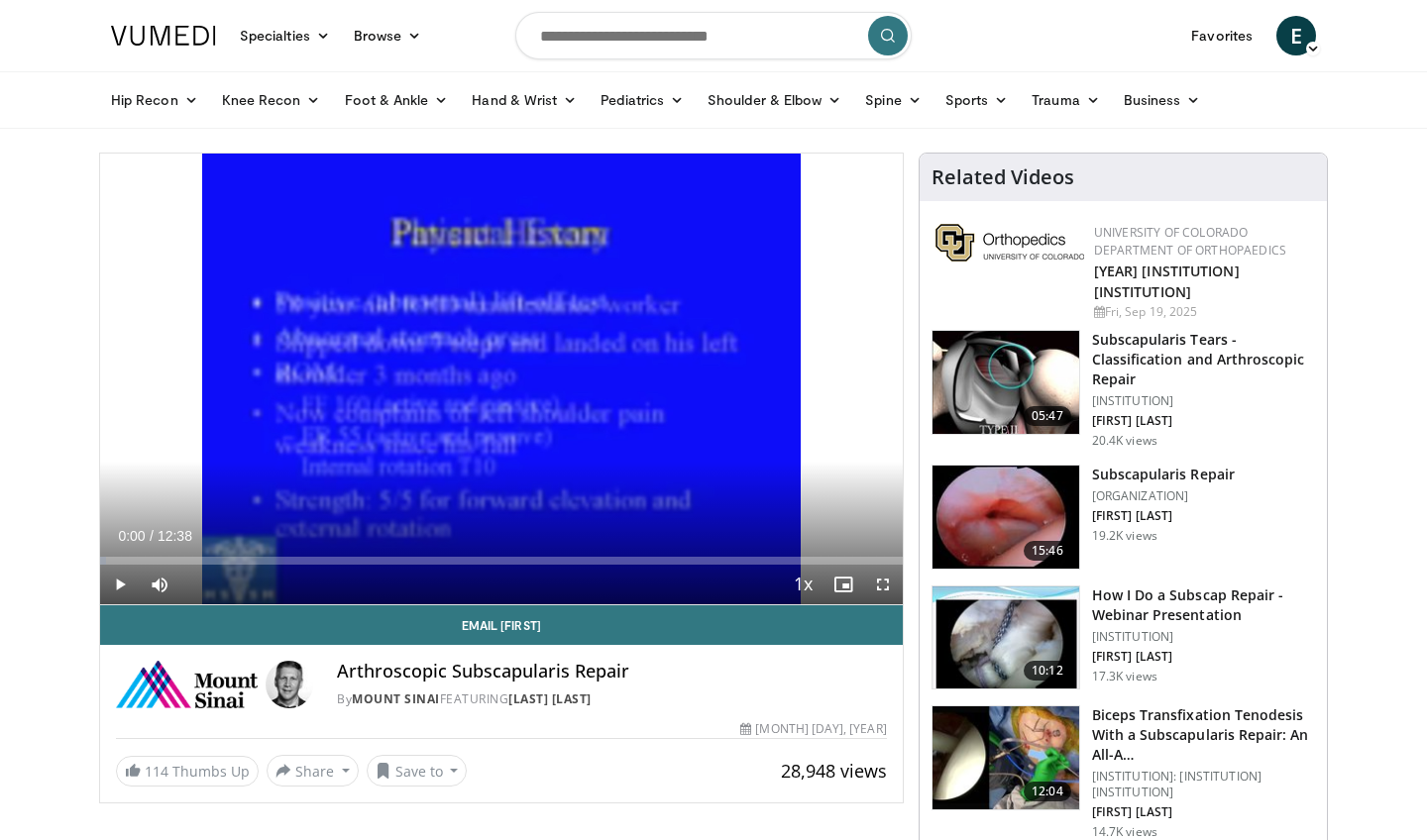 click at bounding box center (1006, 638) 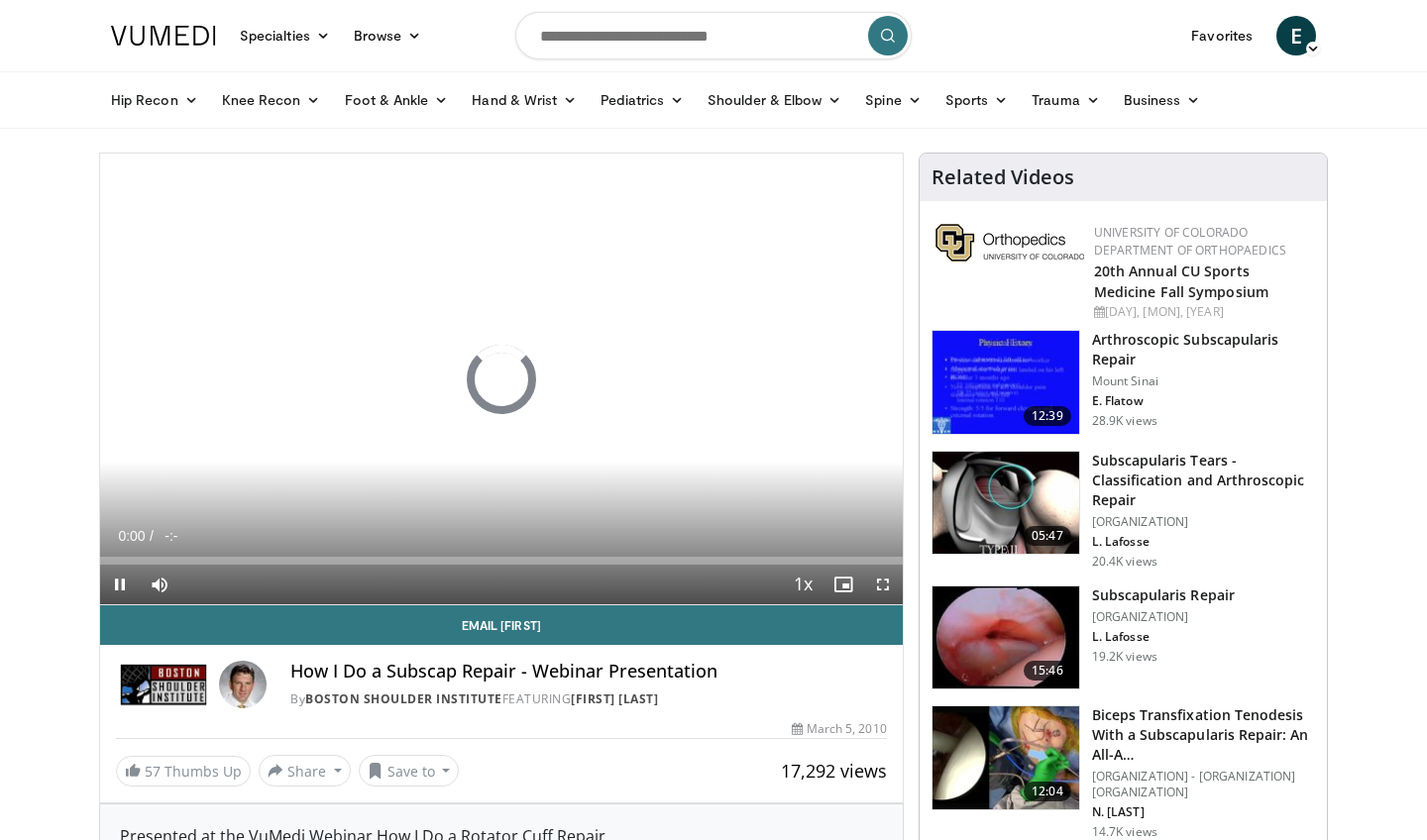 scroll, scrollTop: 0, scrollLeft: 0, axis: both 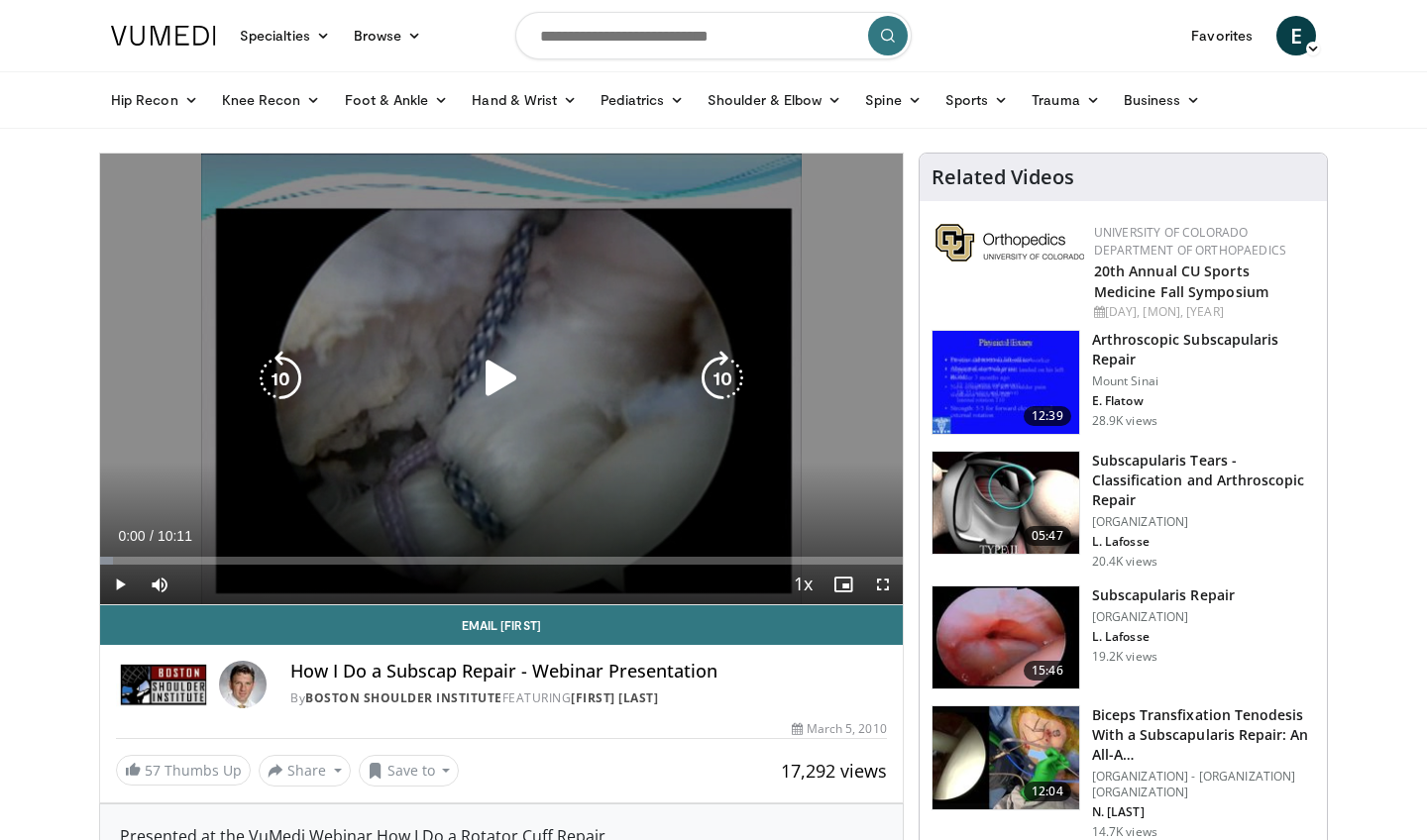 click at bounding box center [501, 378] 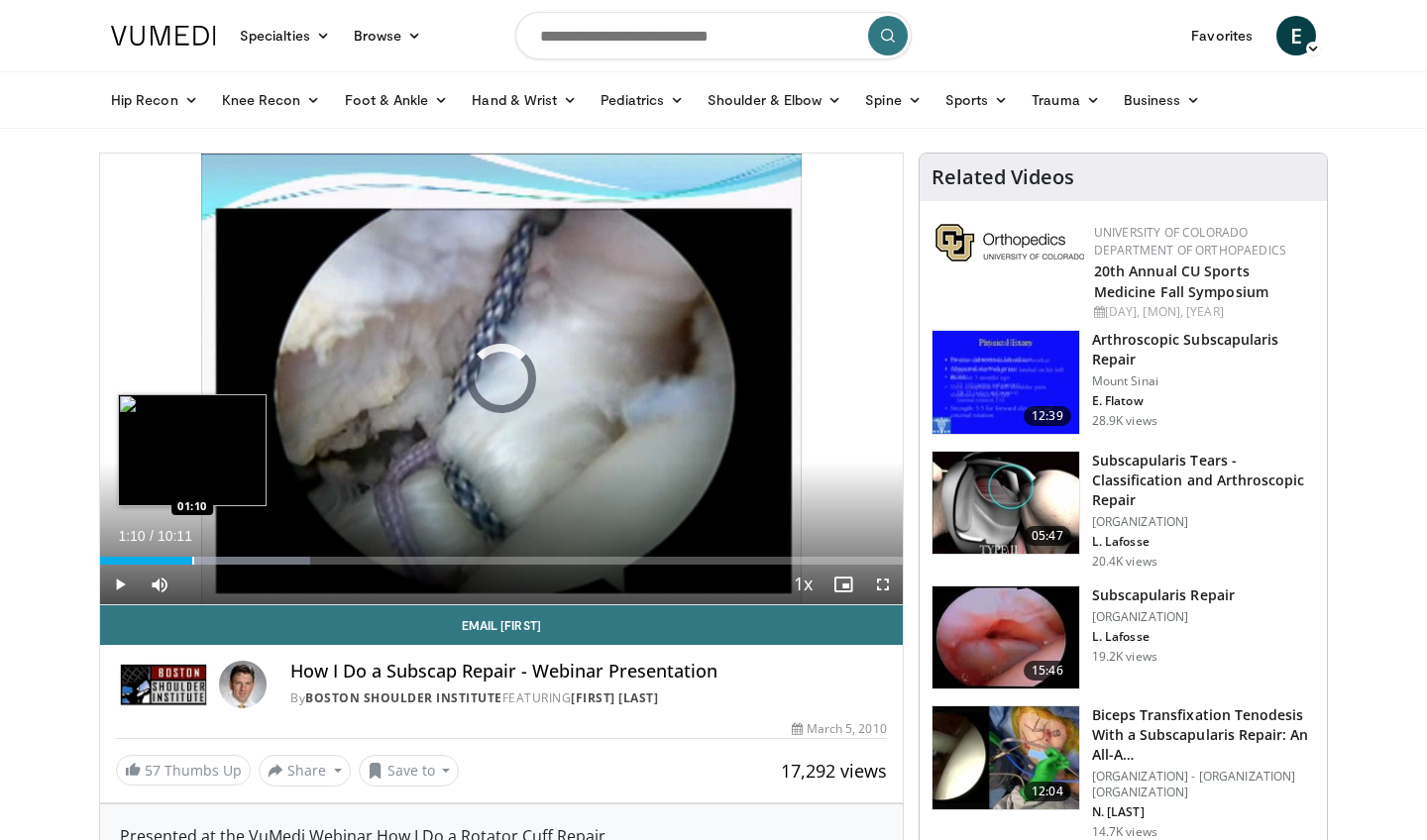 click at bounding box center [193, 561] 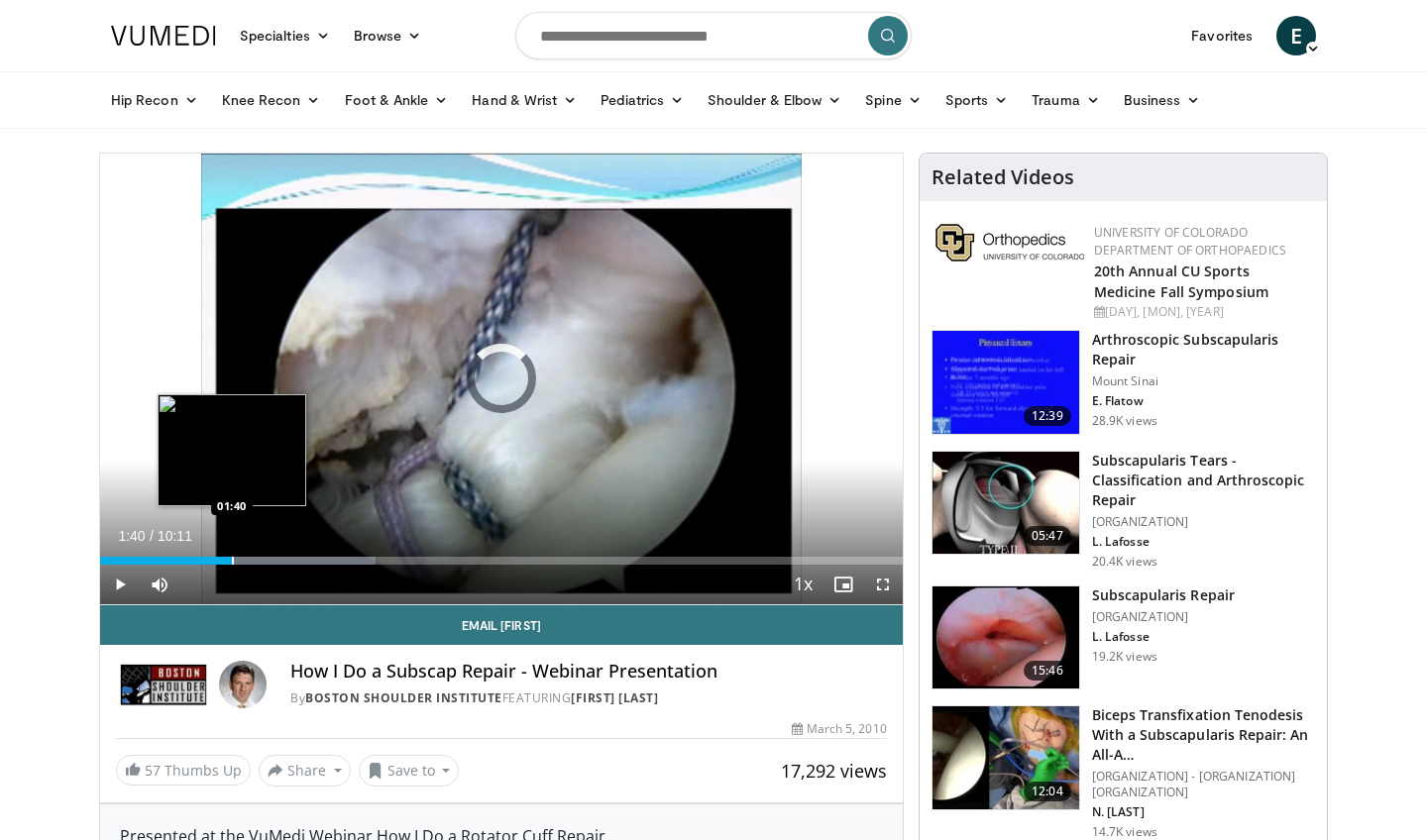 click at bounding box center [233, 561] 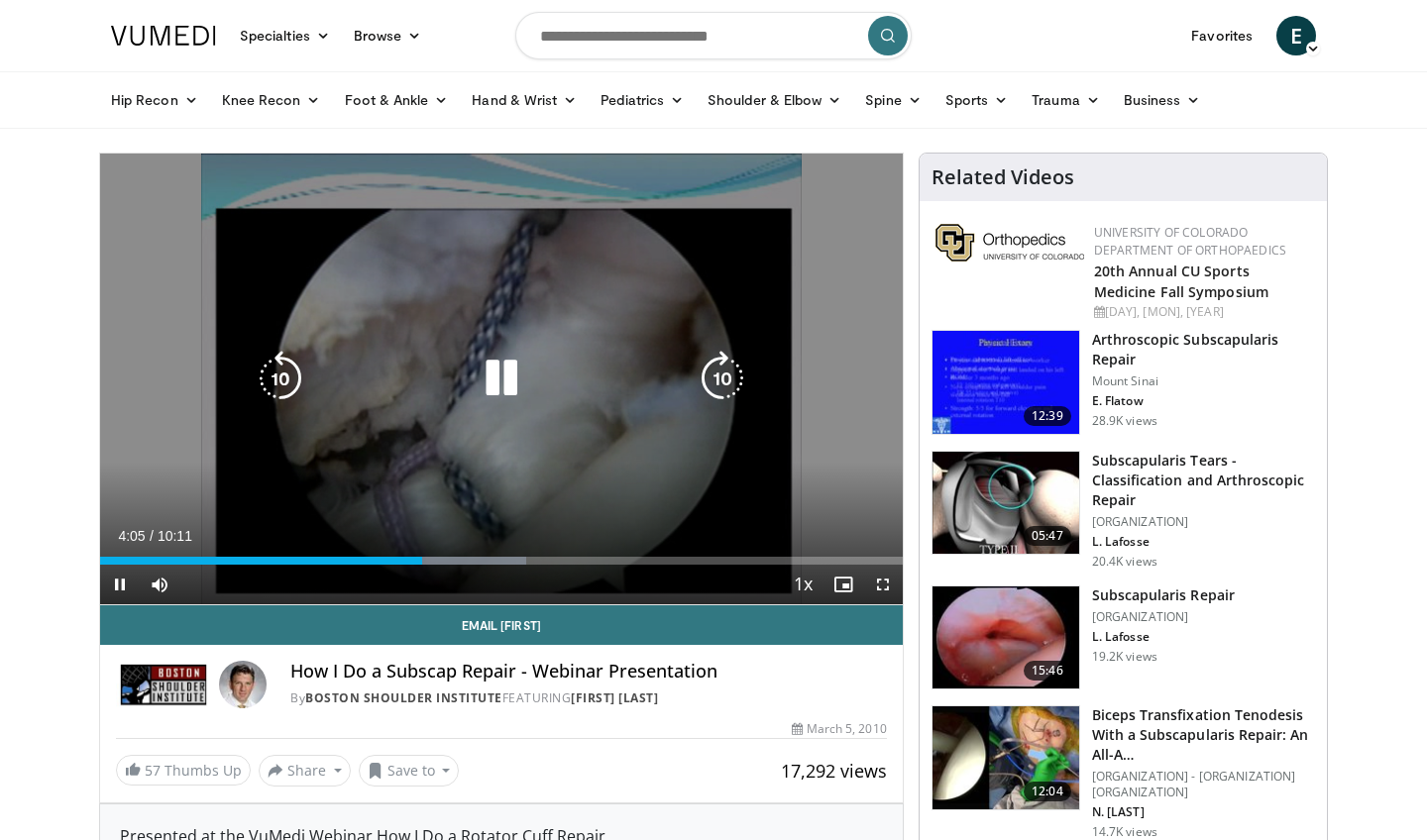 click at bounding box center [501, 378] 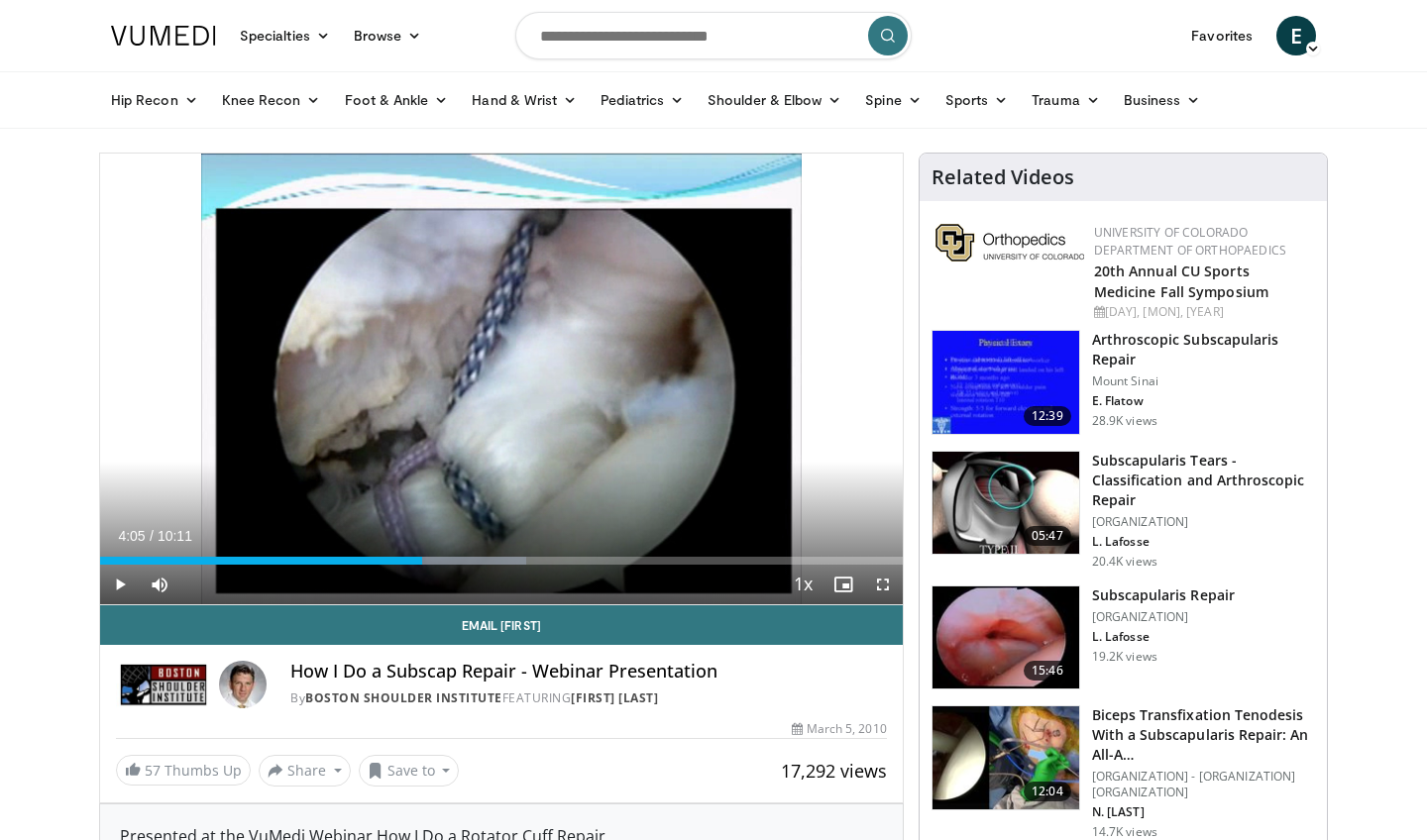 click at bounding box center (120, 584) 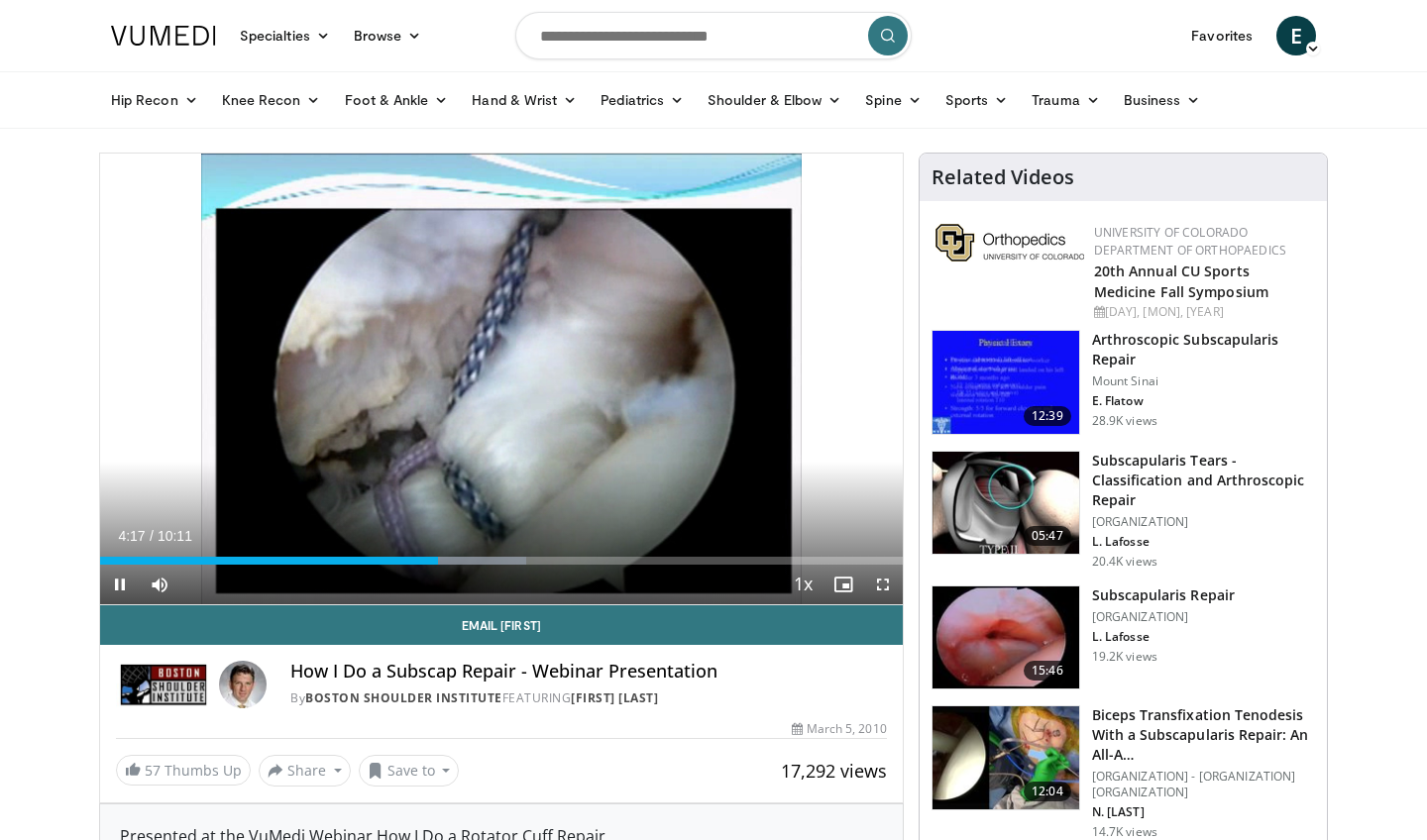 click at bounding box center [120, 584] 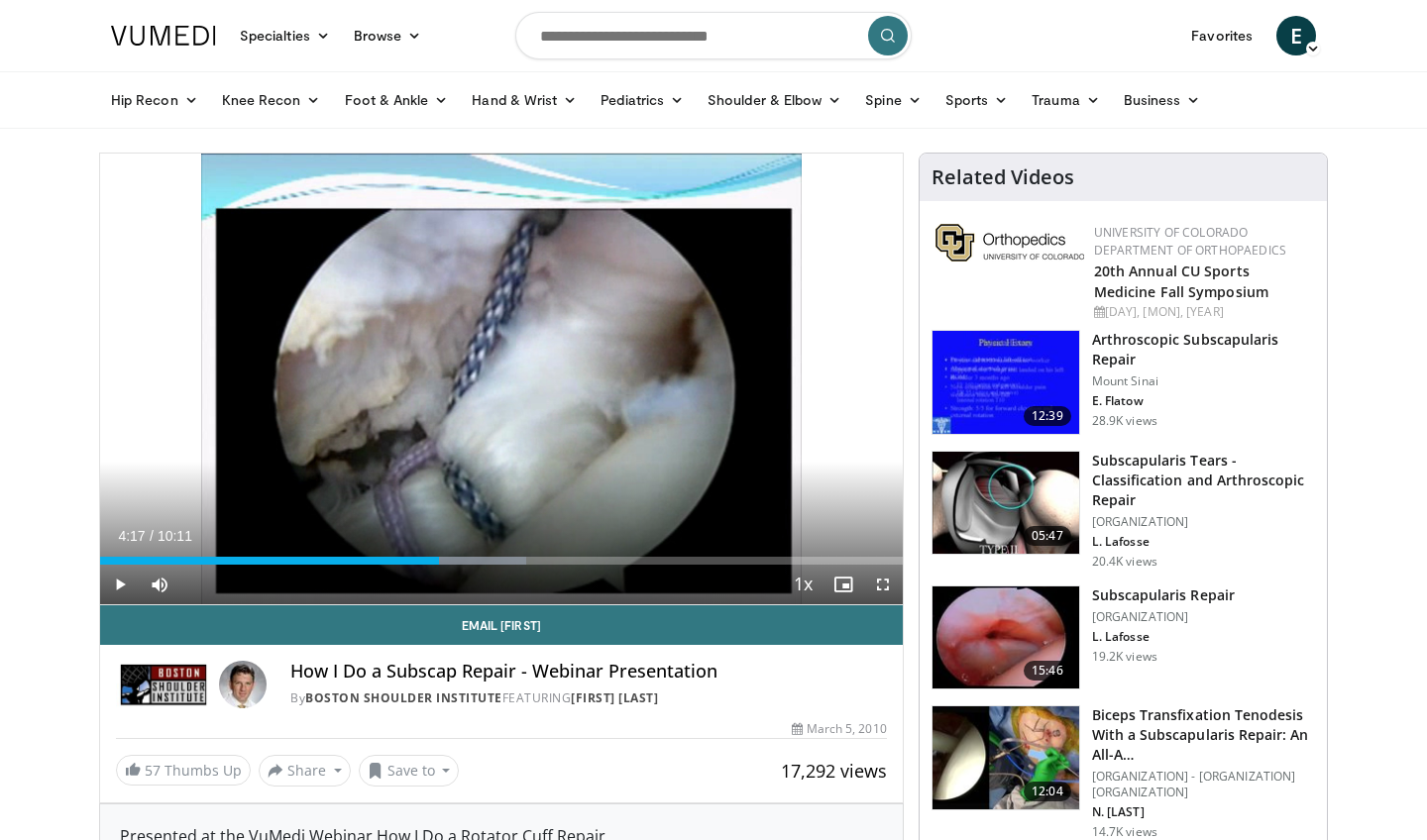 click at bounding box center (120, 584) 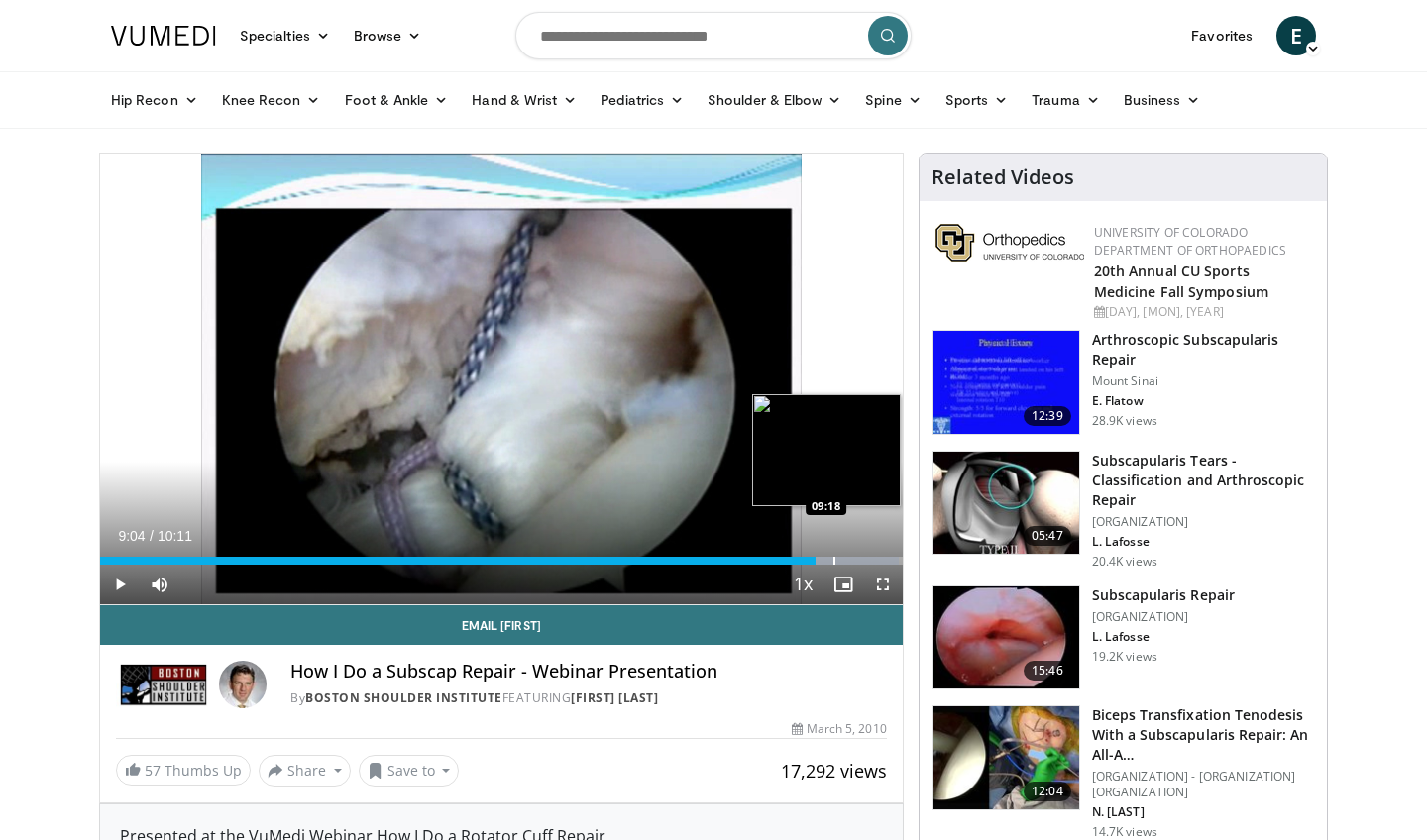 click at bounding box center (834, 561) 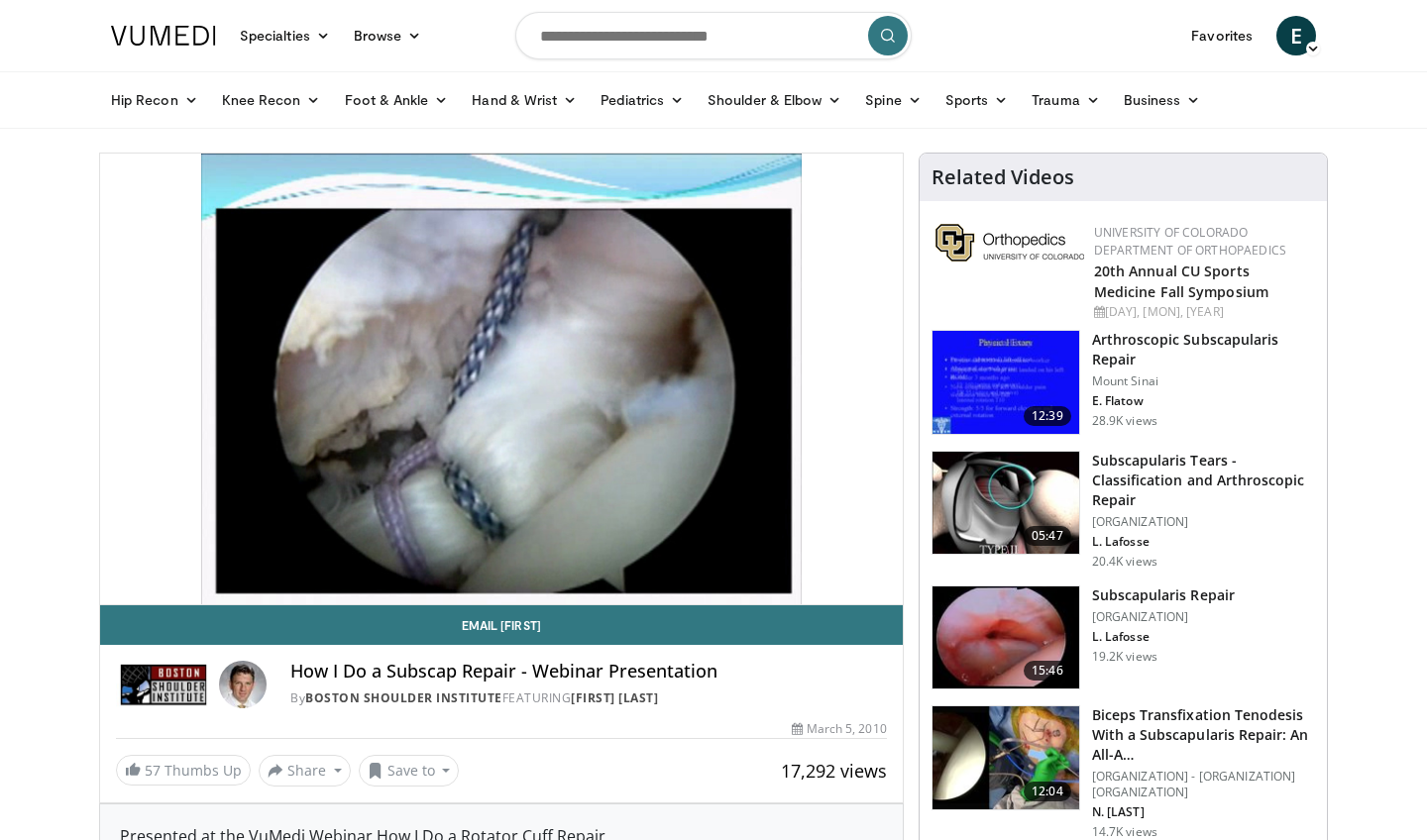 click at bounding box center (1006, 638) 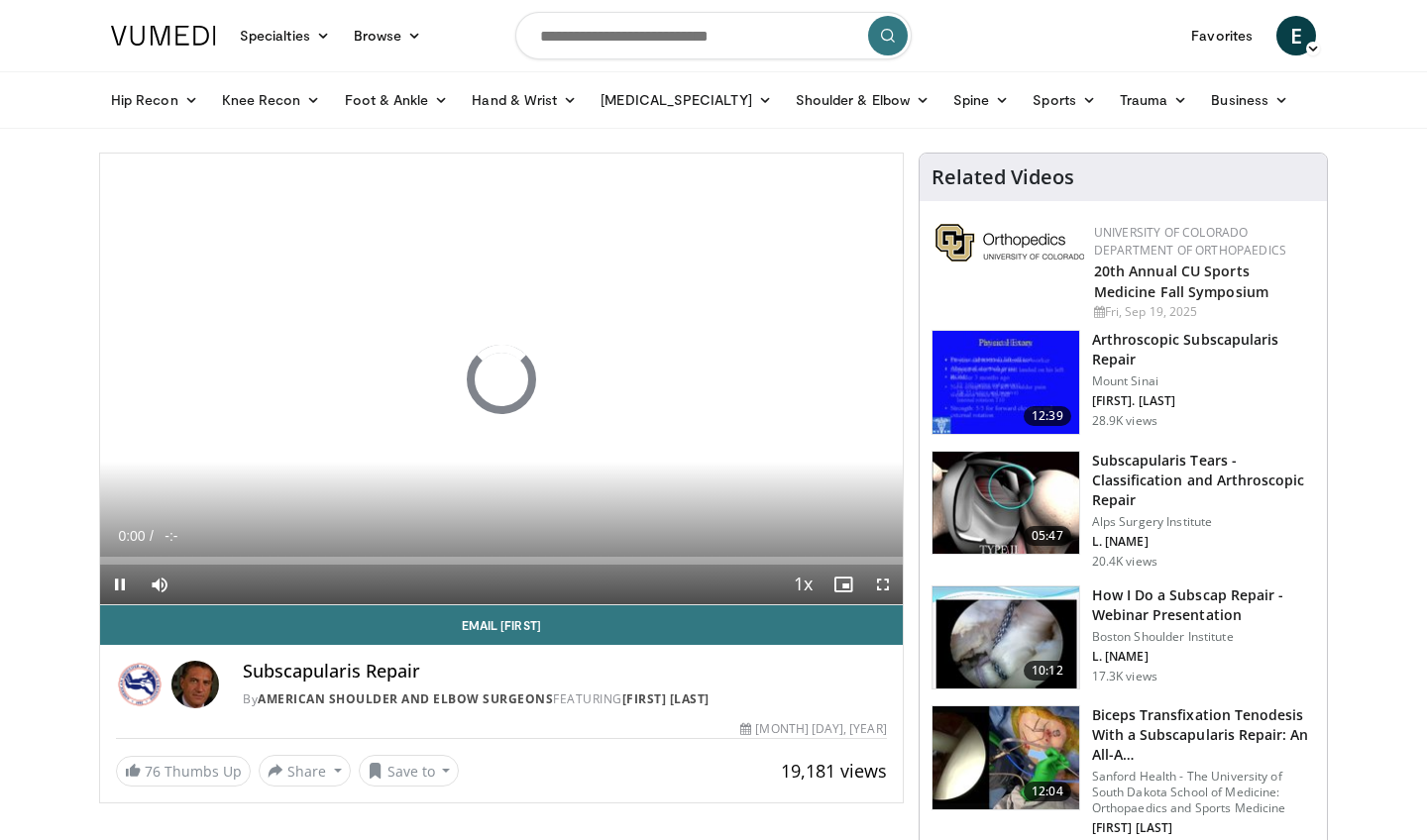 scroll, scrollTop: 0, scrollLeft: 0, axis: both 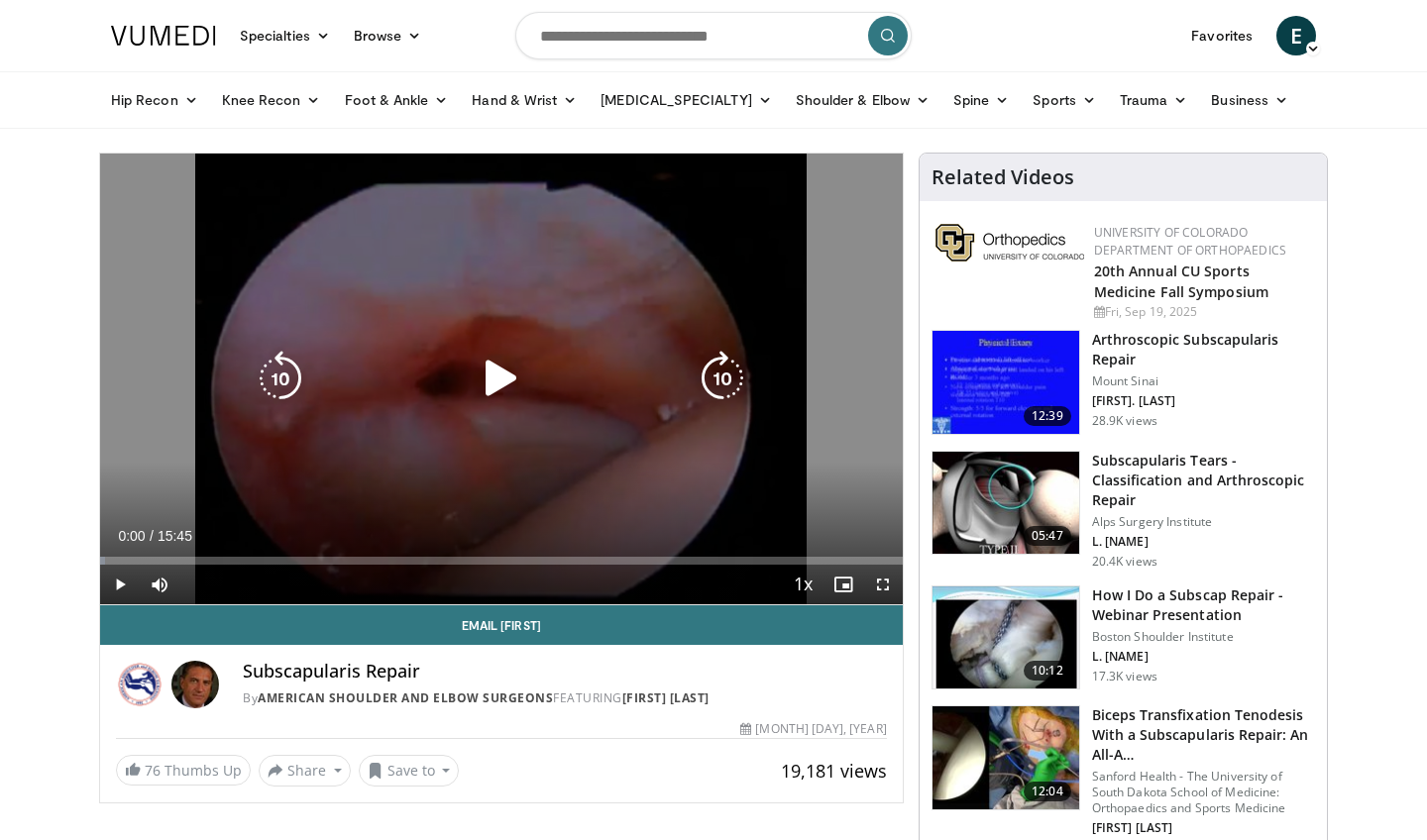 click at bounding box center [501, 378] 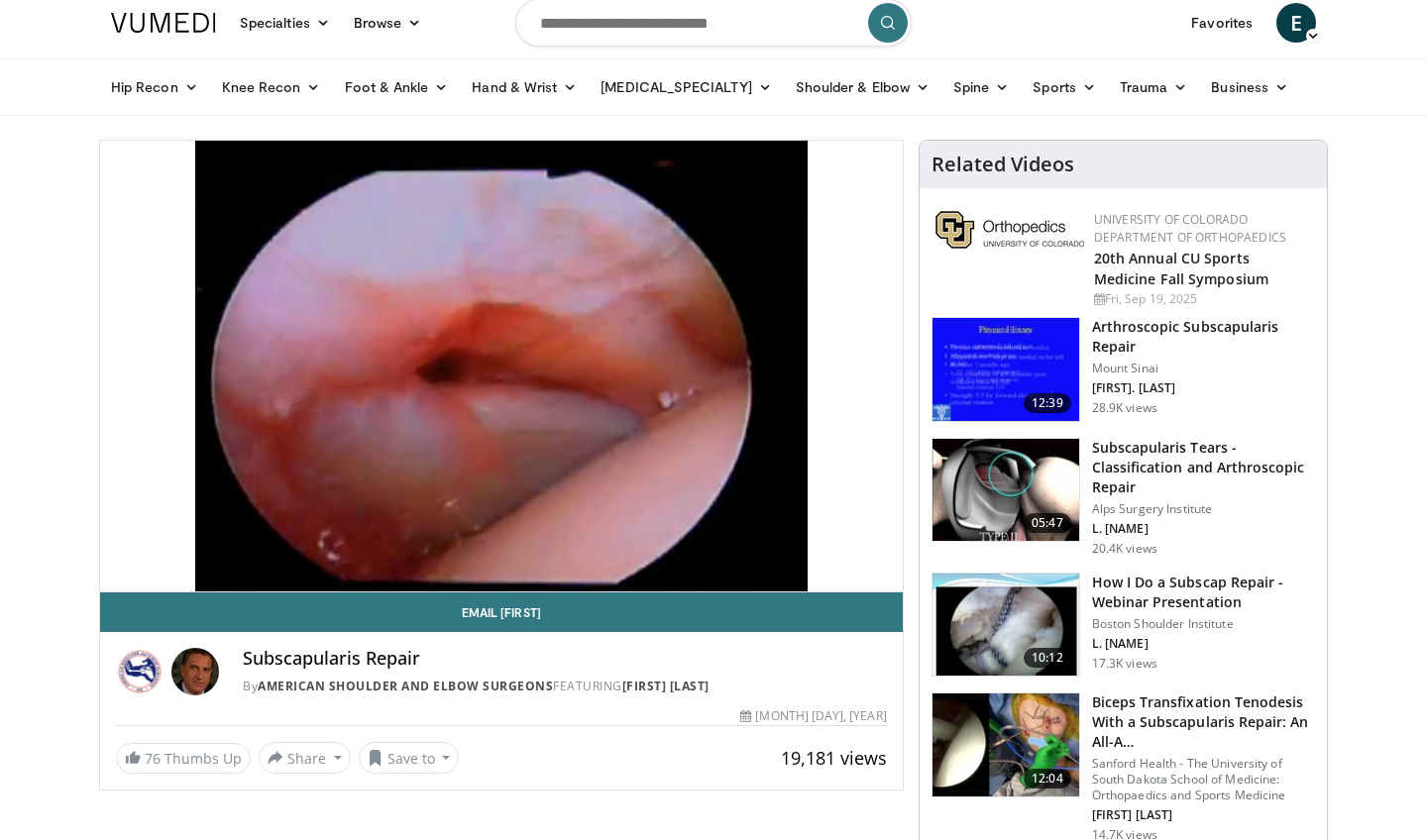 scroll, scrollTop: 0, scrollLeft: 0, axis: both 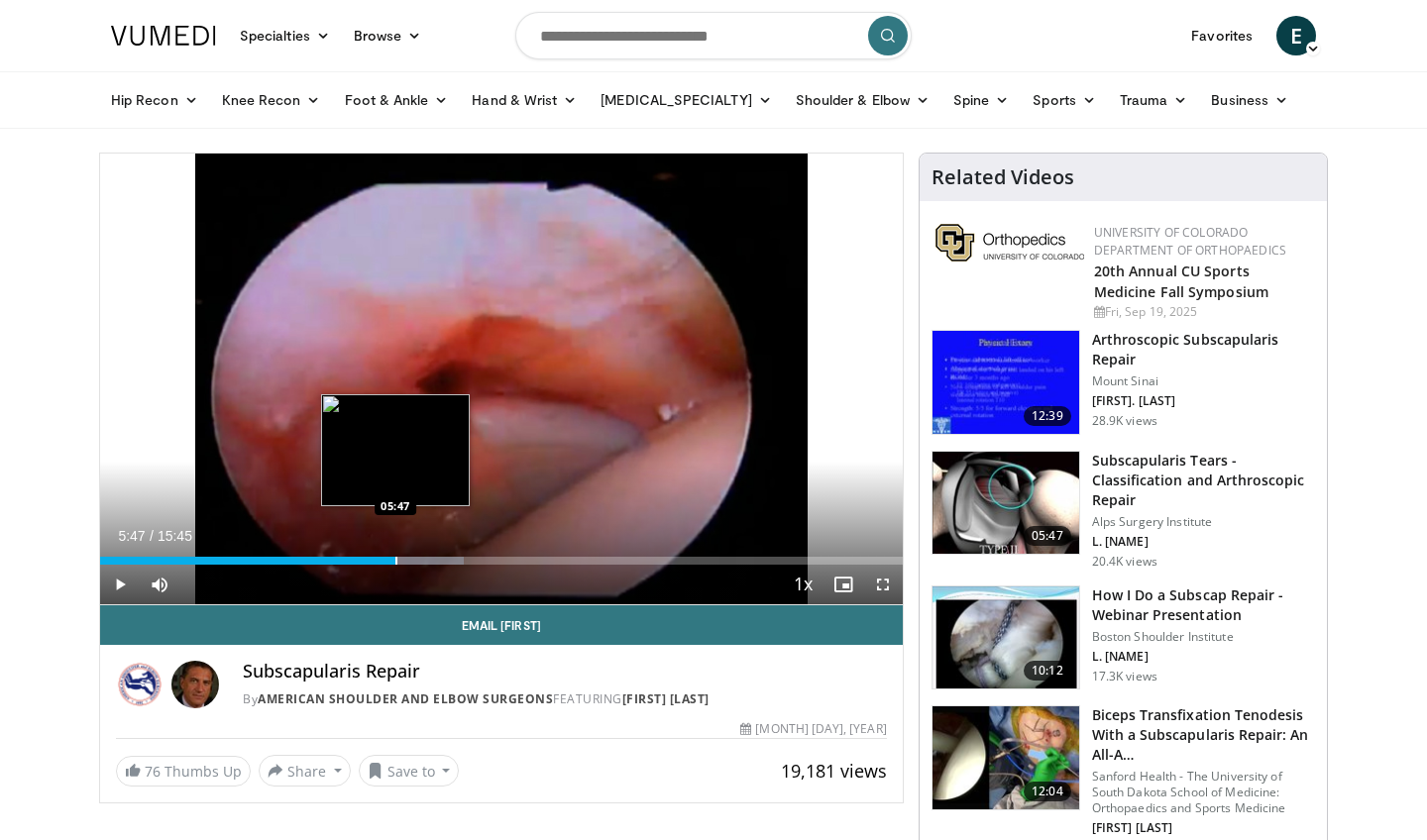 click at bounding box center (396, 561) 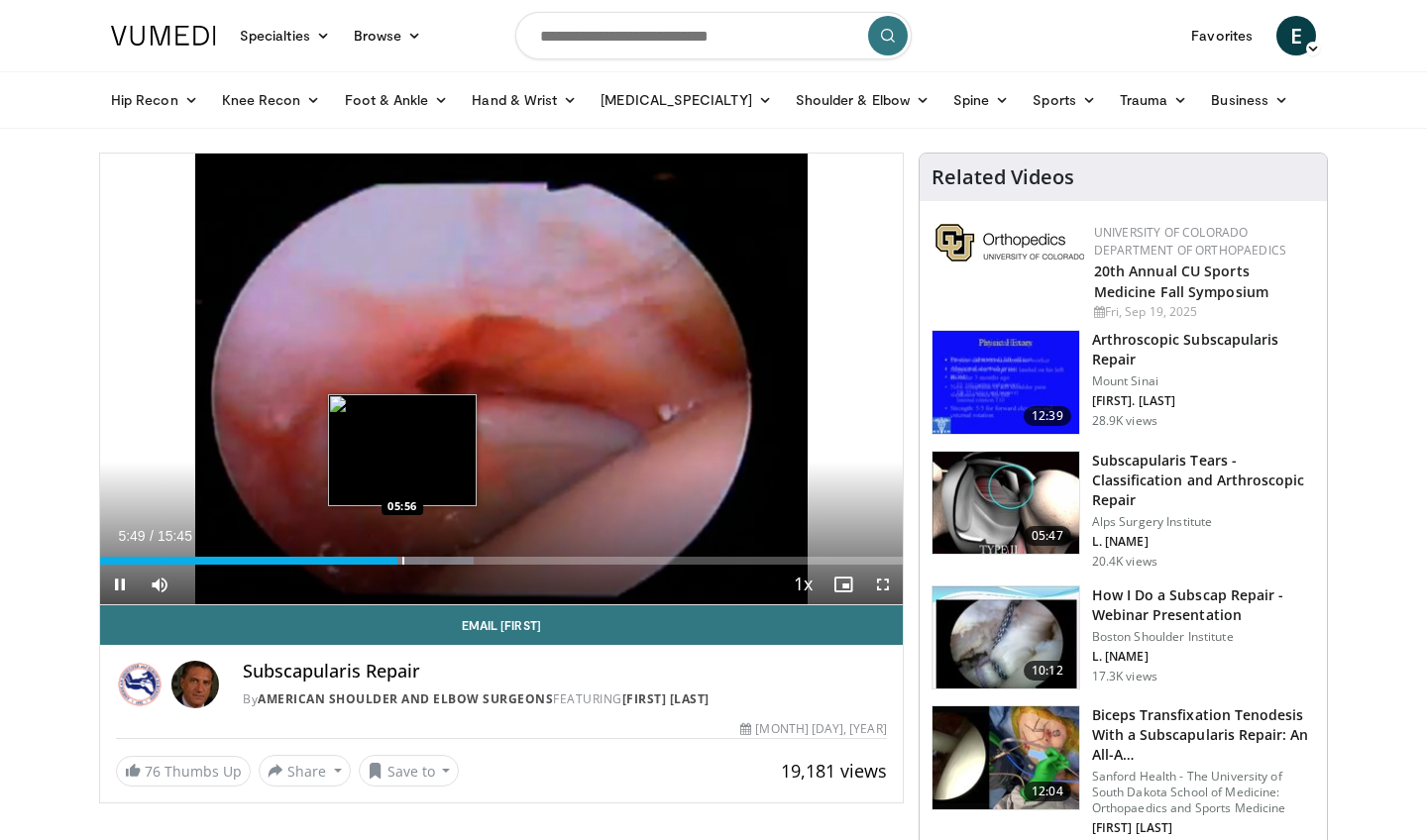 click at bounding box center [403, 561] 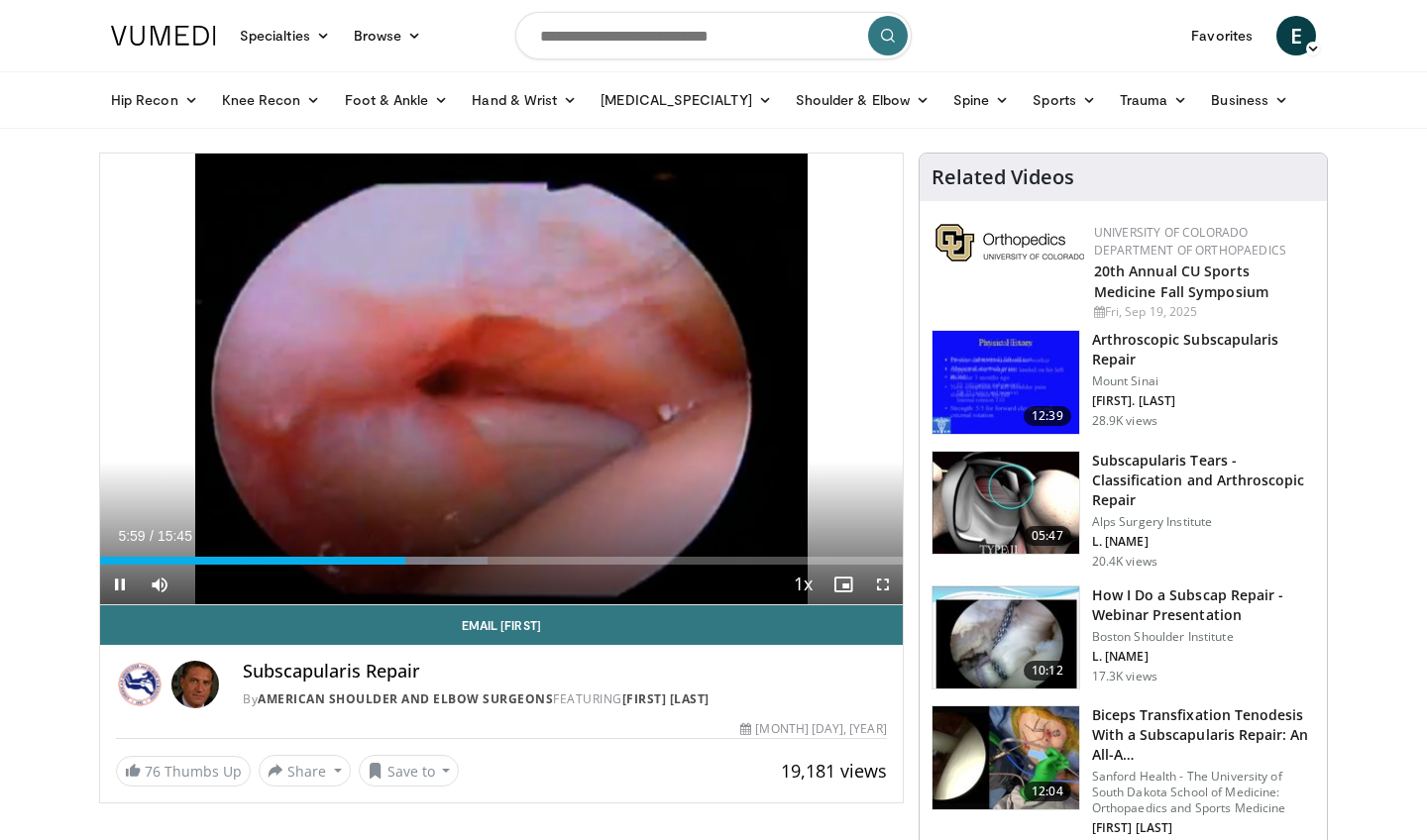 click at bounding box center (883, 584) 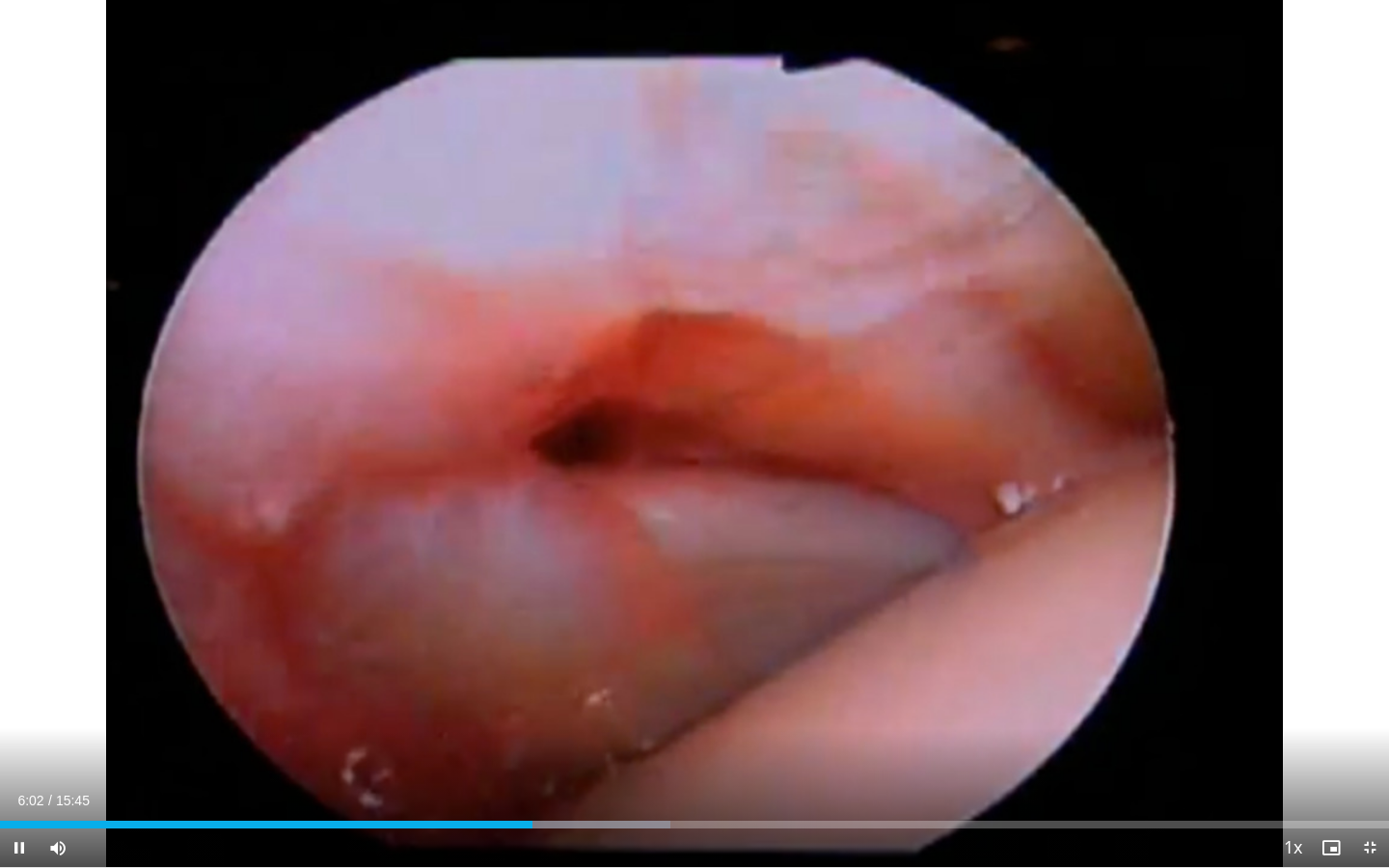 click at bounding box center [1370, 848] 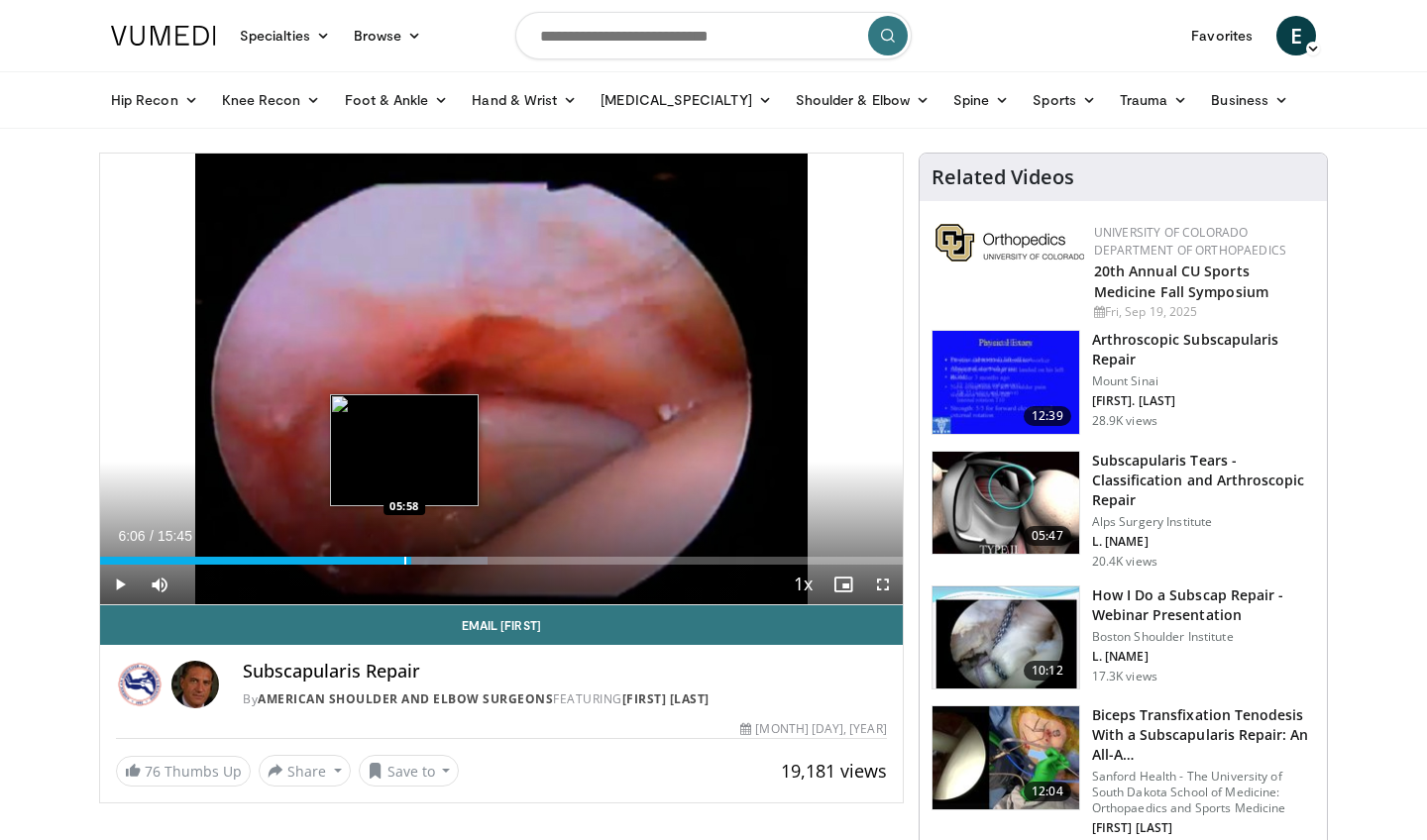 click at bounding box center [405, 561] 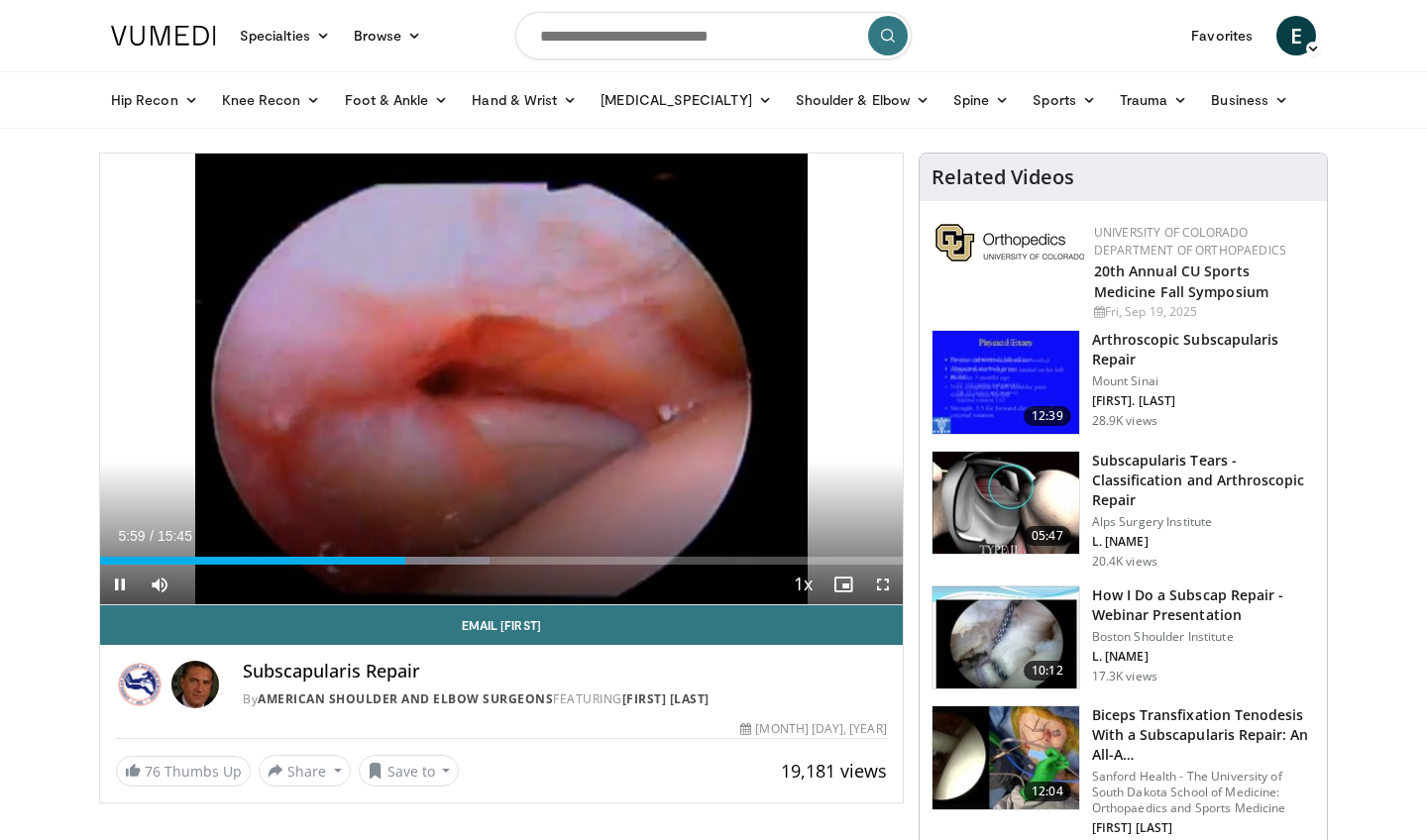 click at bounding box center (120, 584) 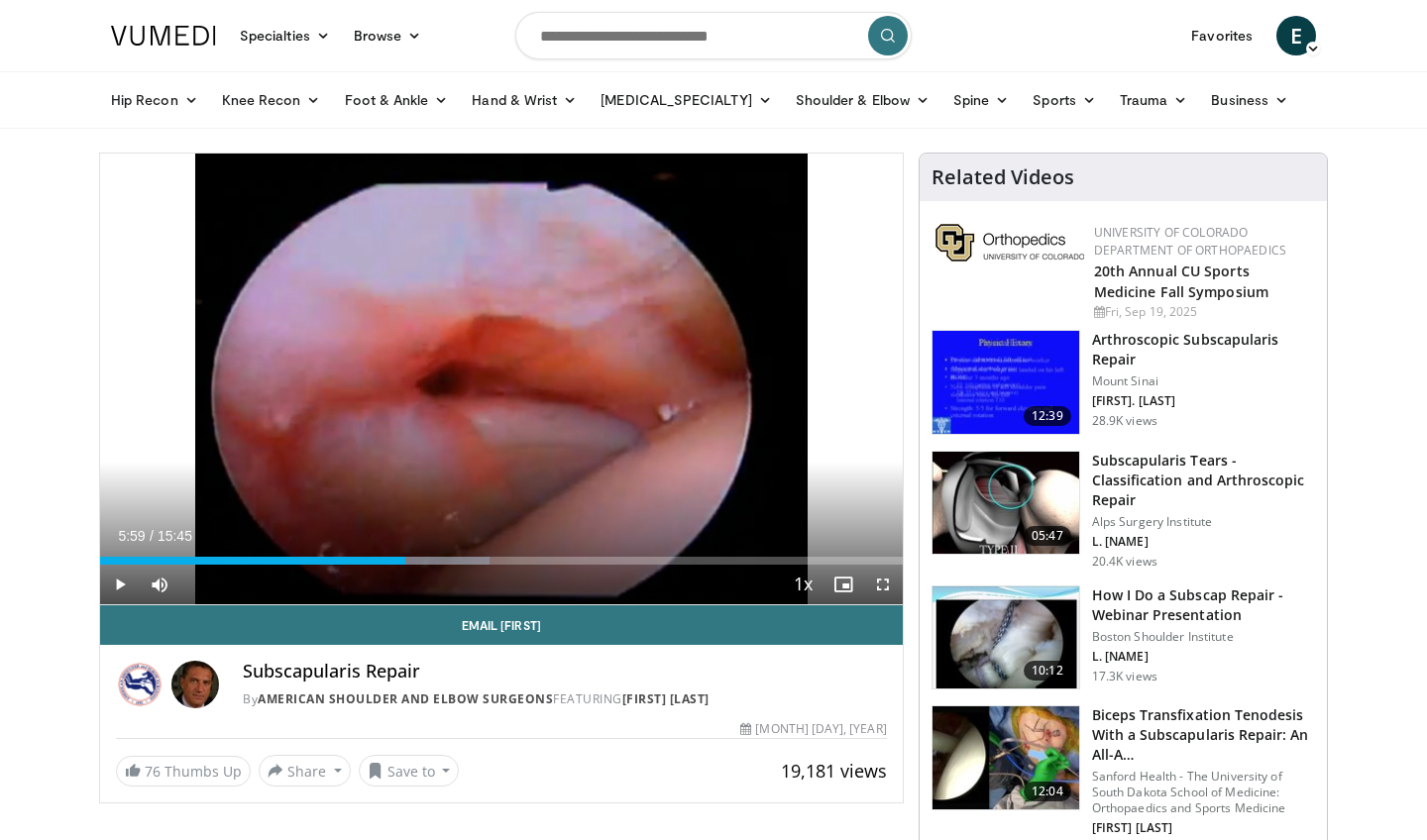 click at bounding box center (120, 584) 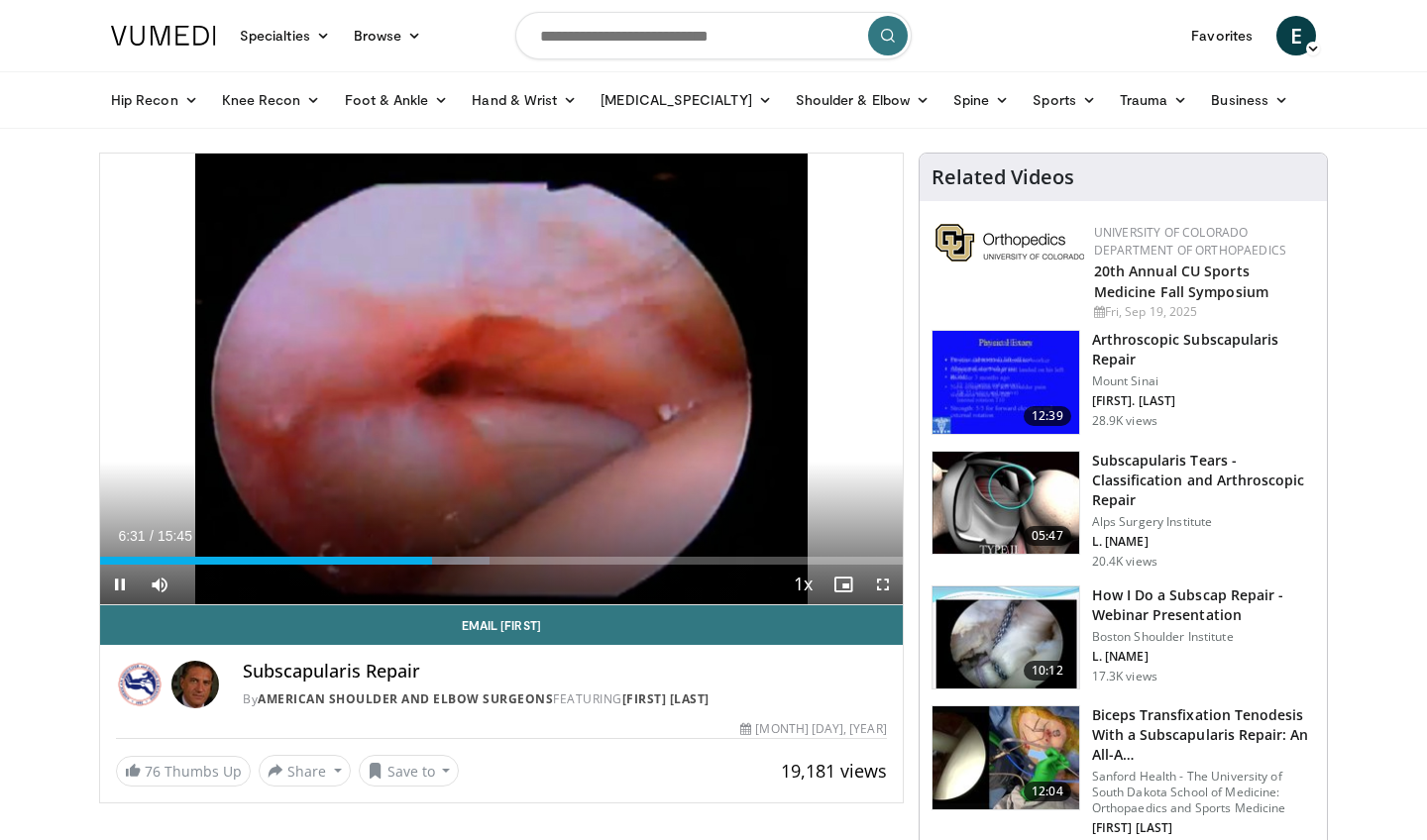 click at bounding box center (120, 584) 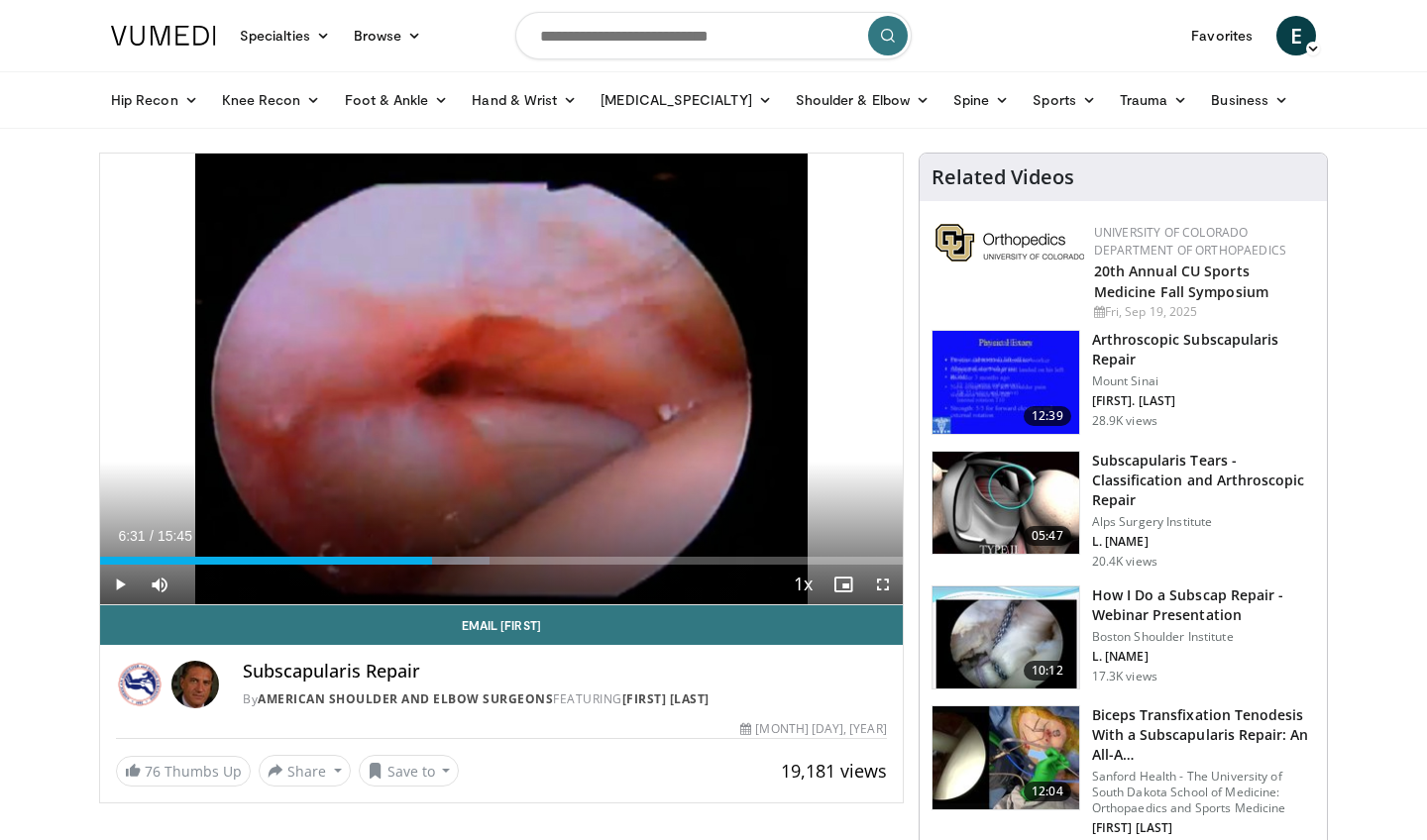 click at bounding box center (120, 584) 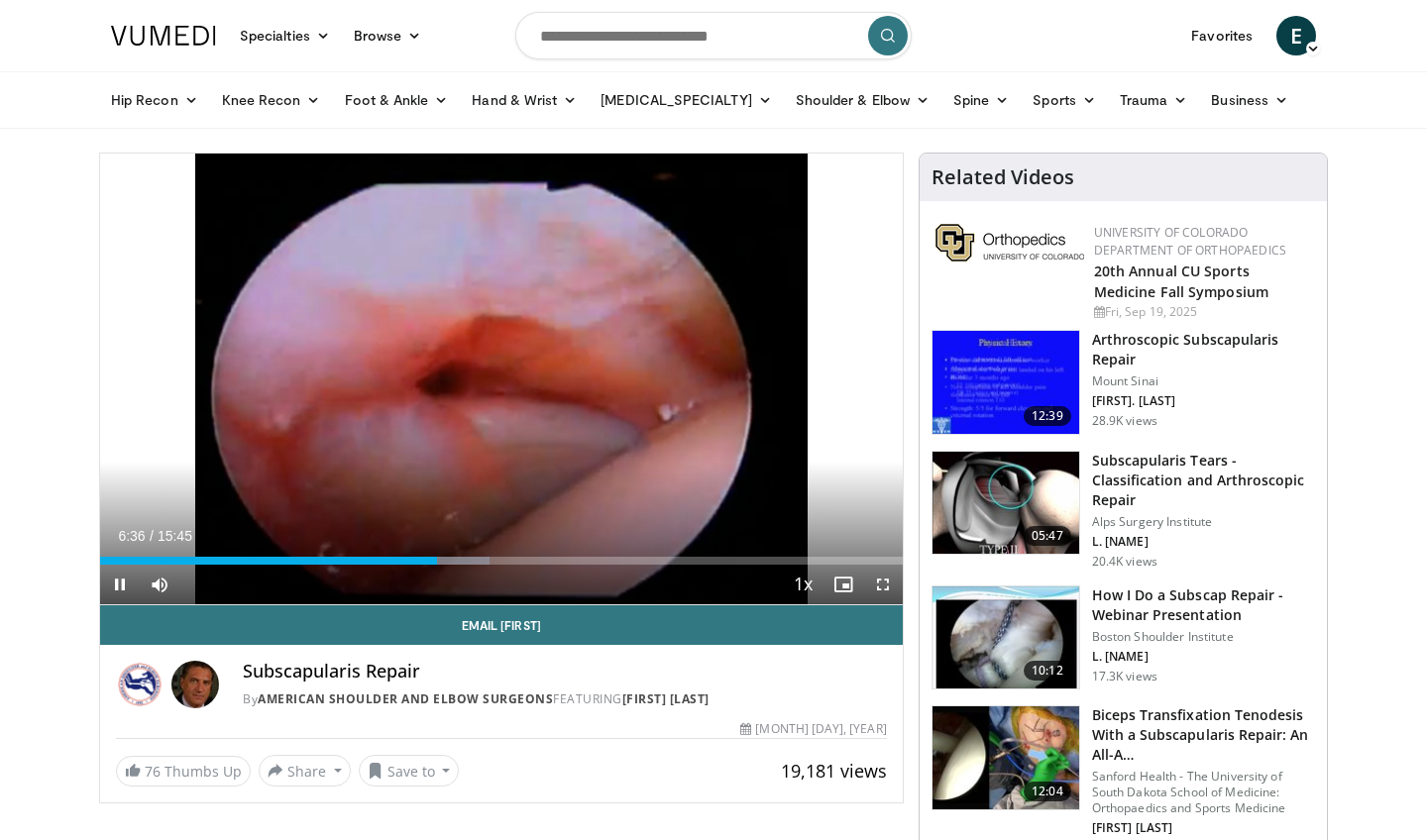 click at bounding box center [120, 584] 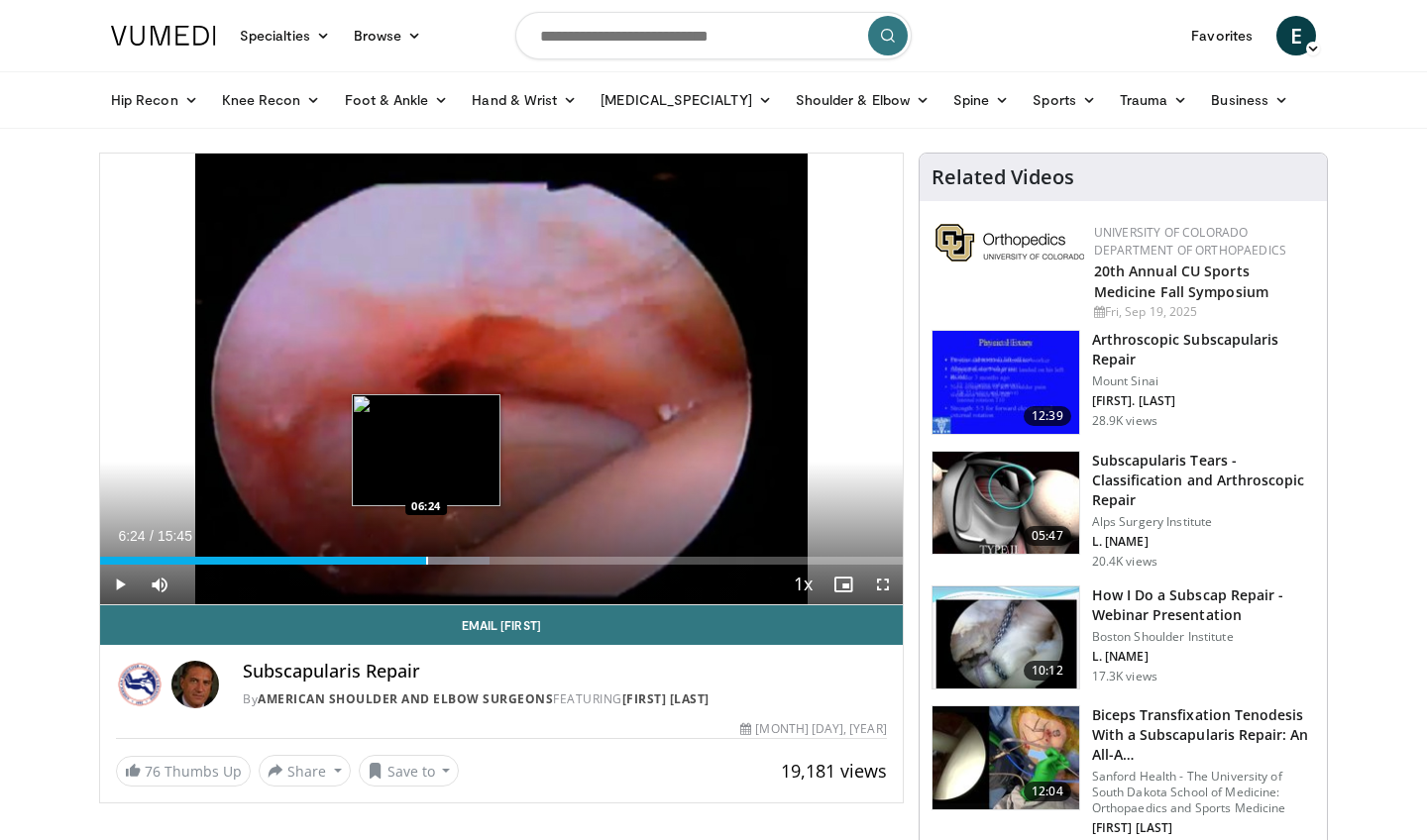 click at bounding box center (427, 561) 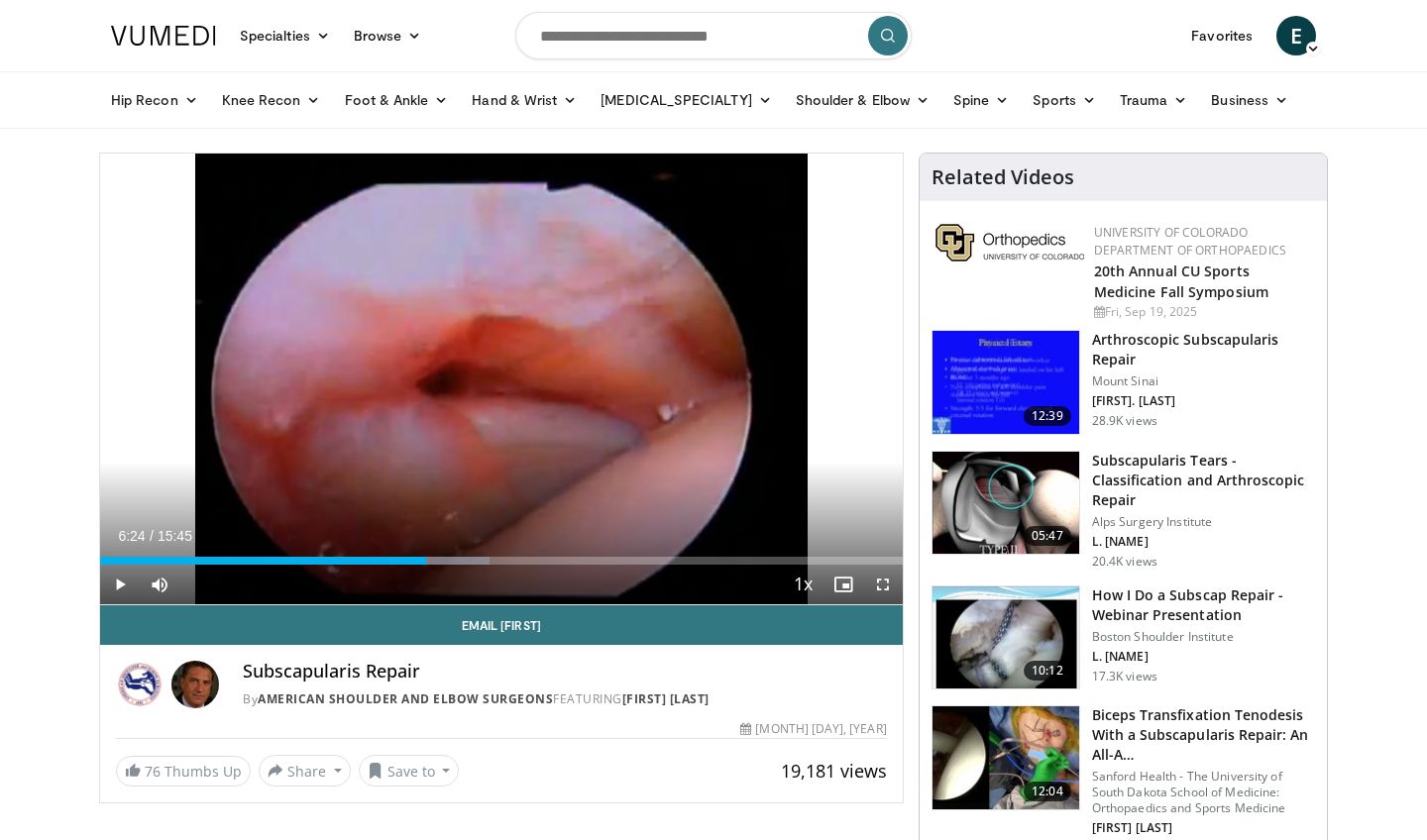 click at bounding box center (120, 584) 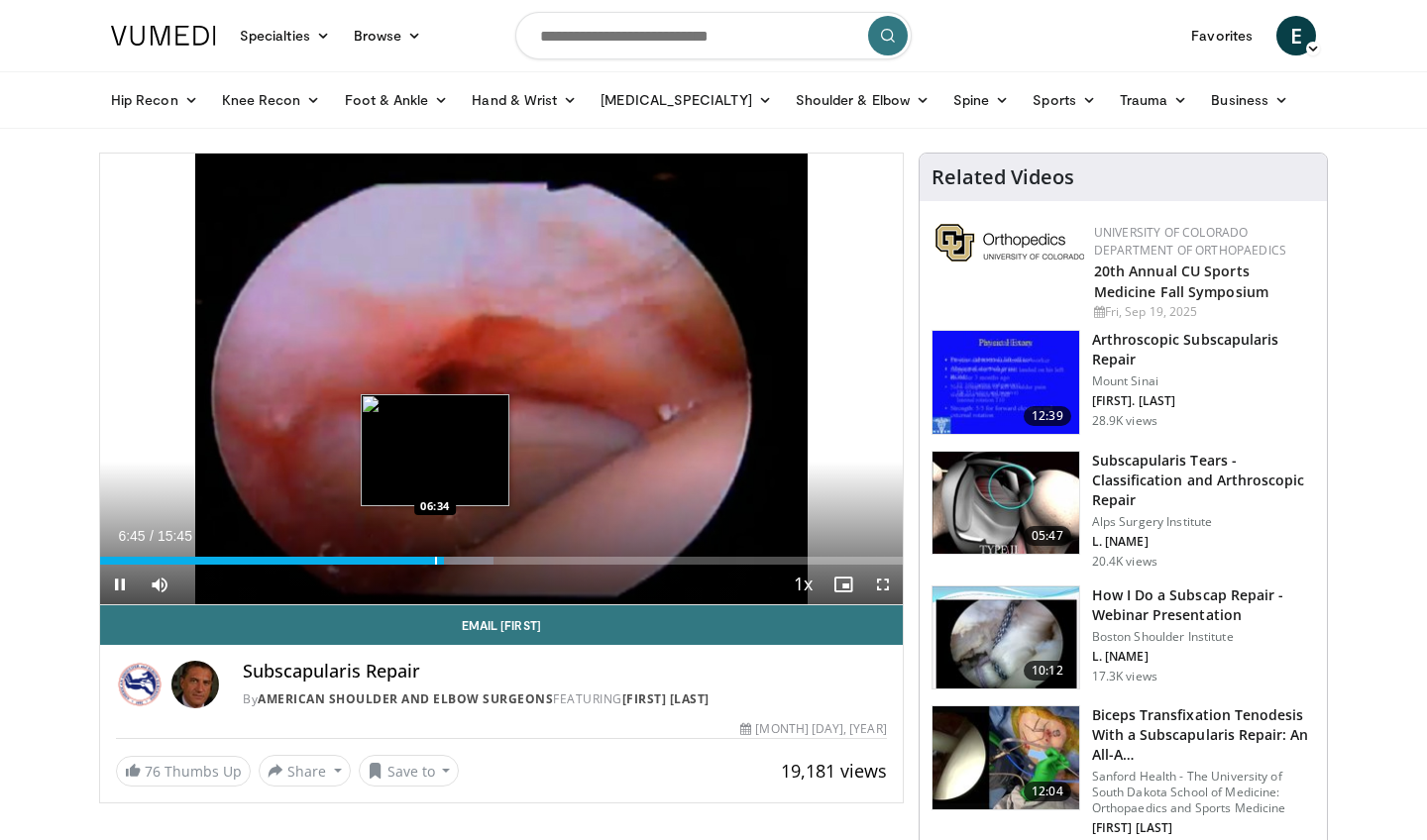 click at bounding box center (436, 561) 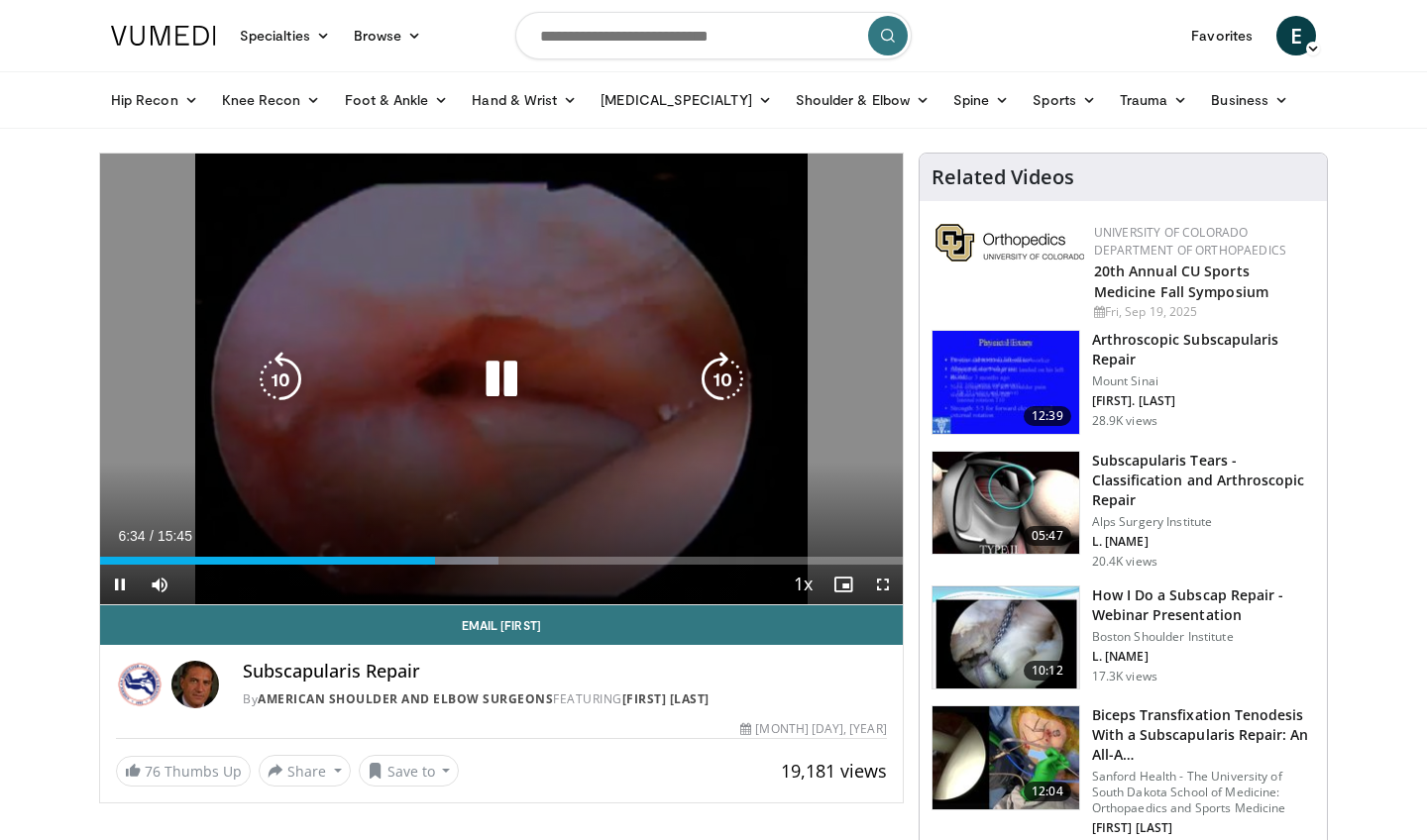 click on "10 seconds
Tap to unmute" at bounding box center (501, 378) 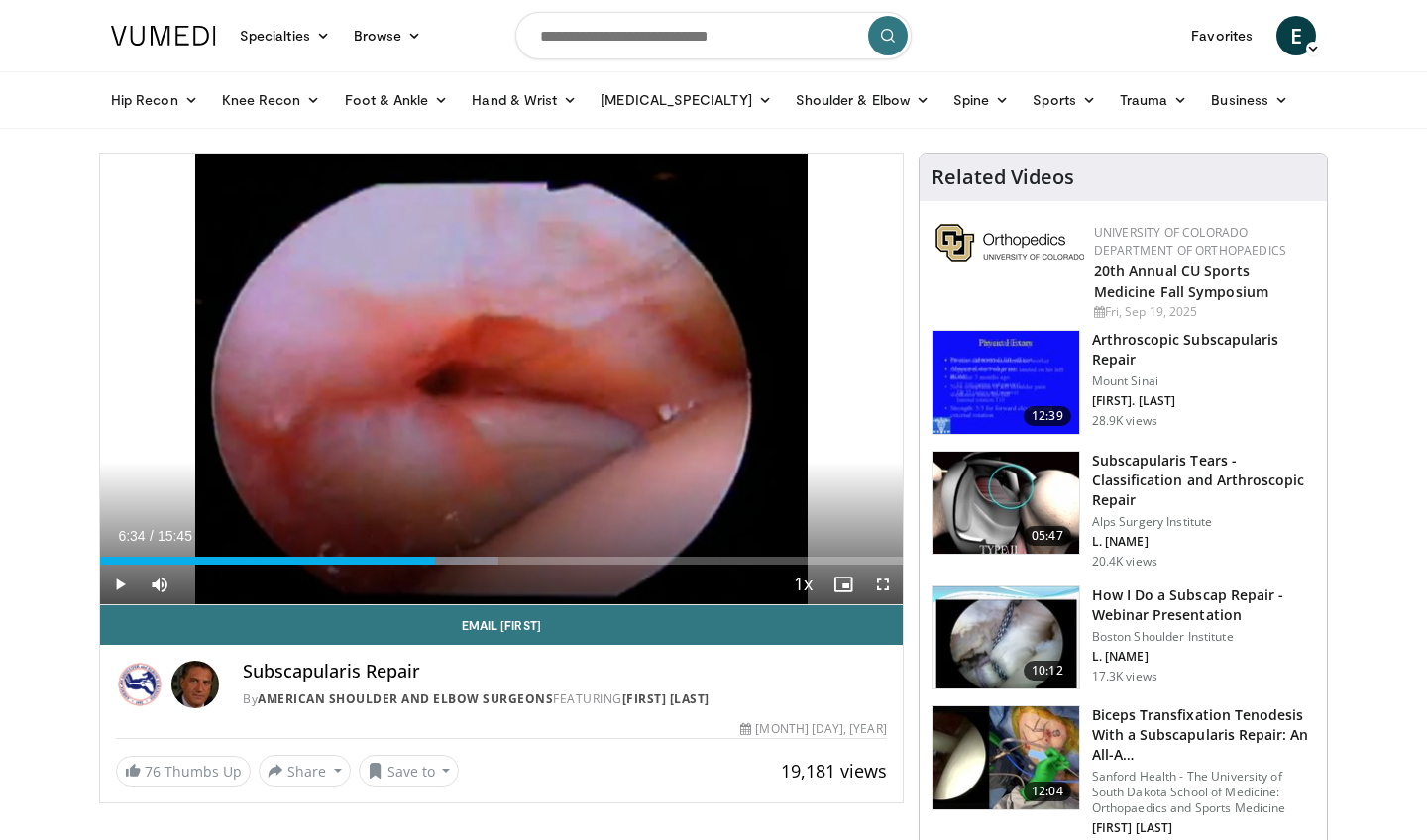 click at bounding box center (120, 584) 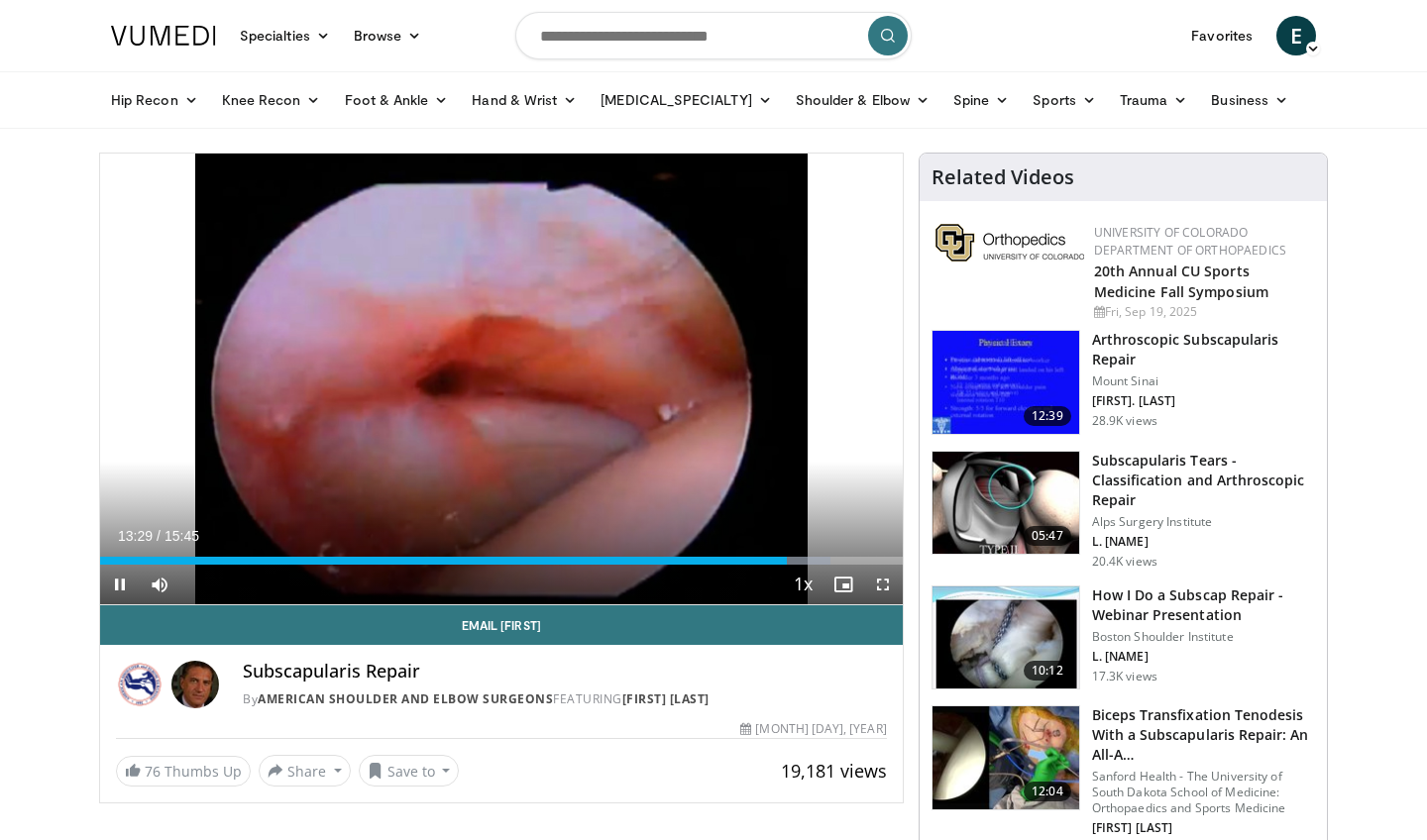click at bounding box center [120, 584] 